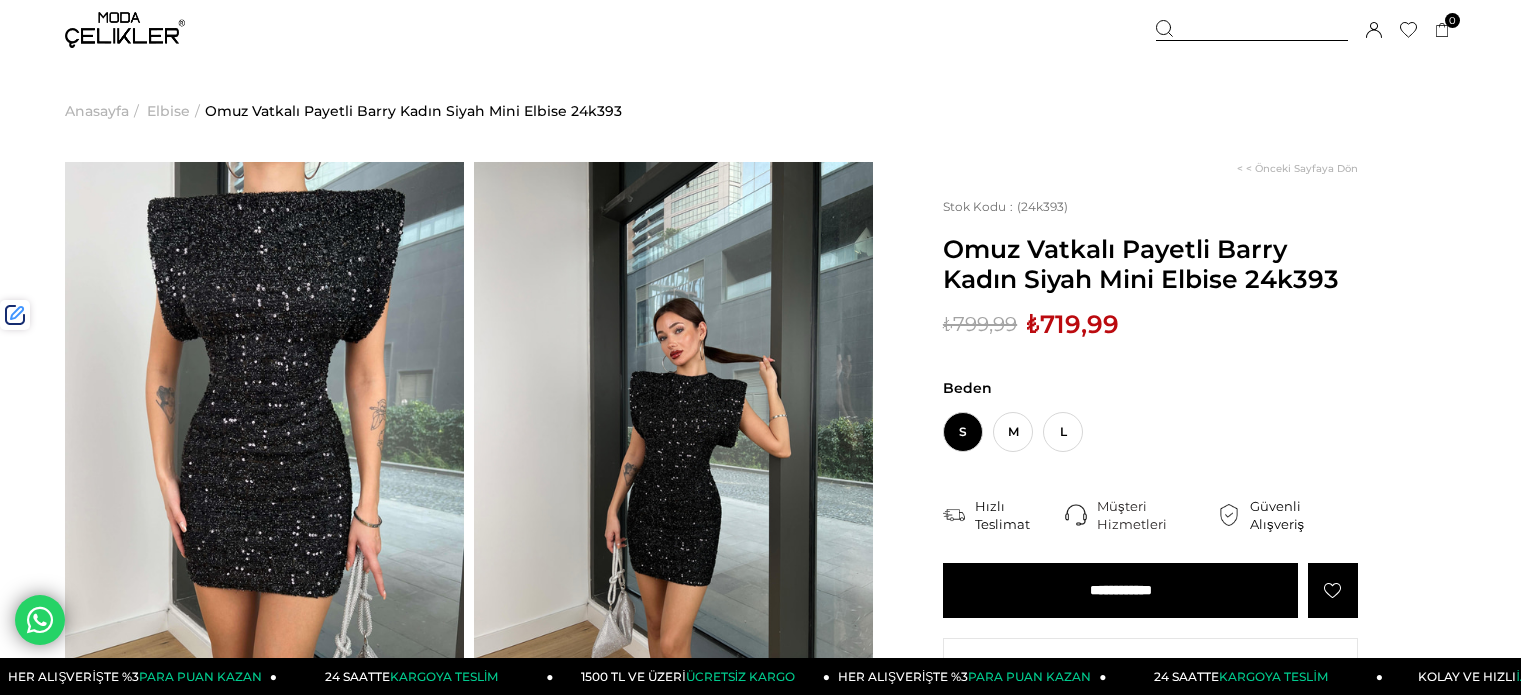 scroll, scrollTop: 0, scrollLeft: 0, axis: both 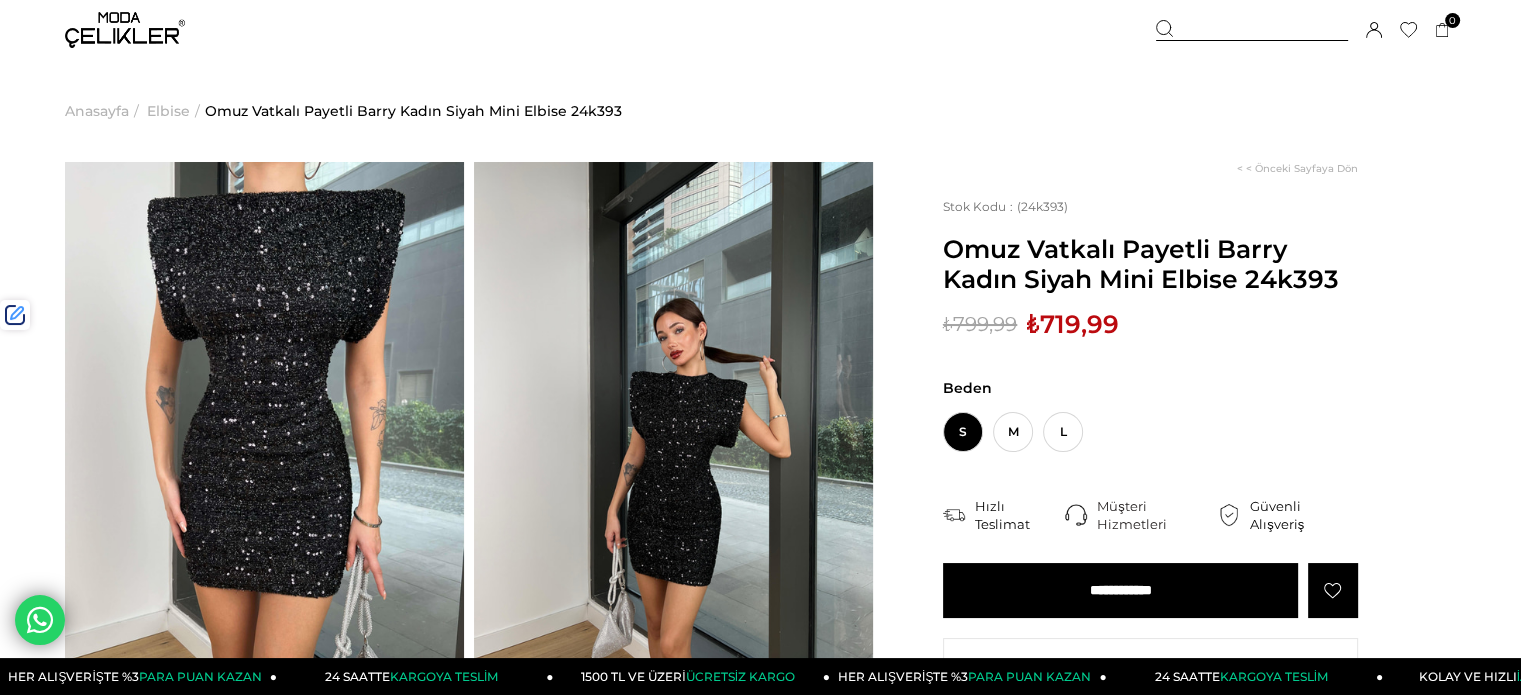 click at bounding box center [1252, 30] 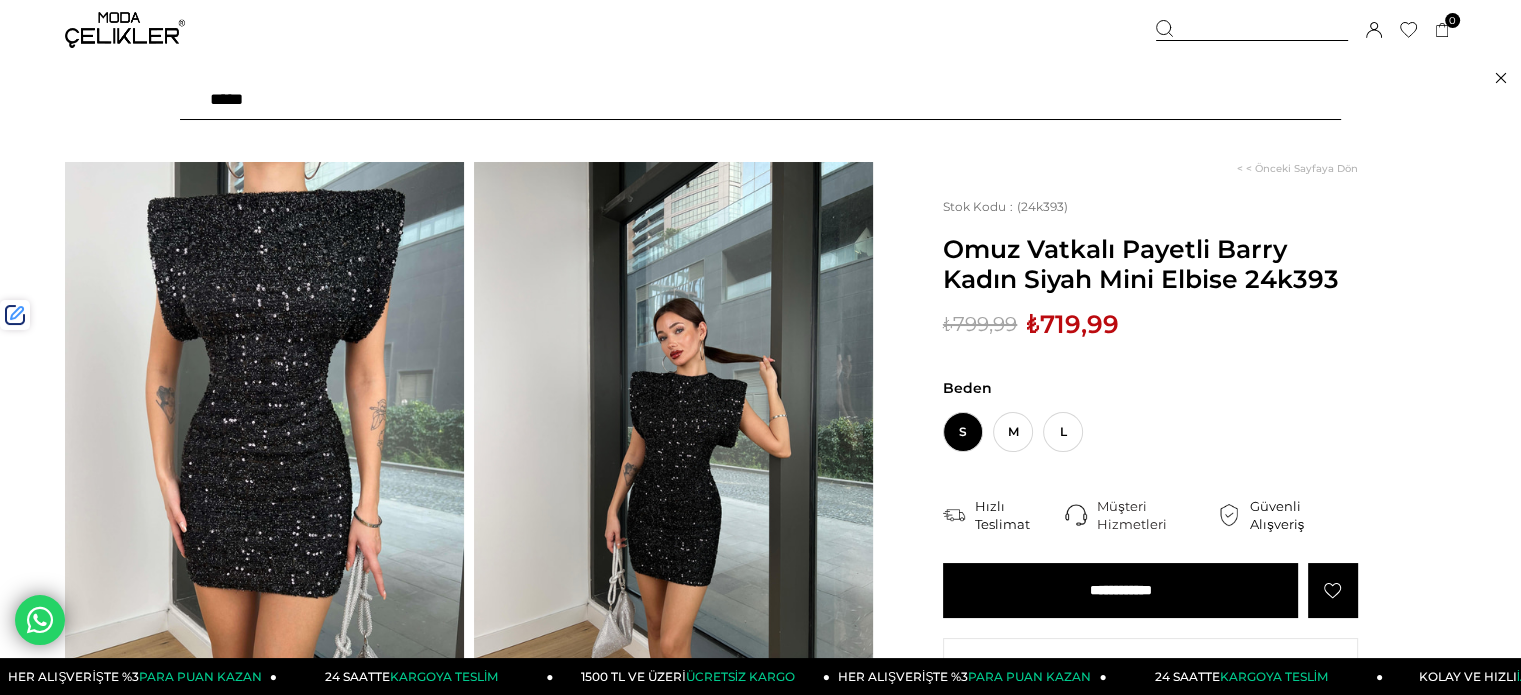 click at bounding box center [760, 100] 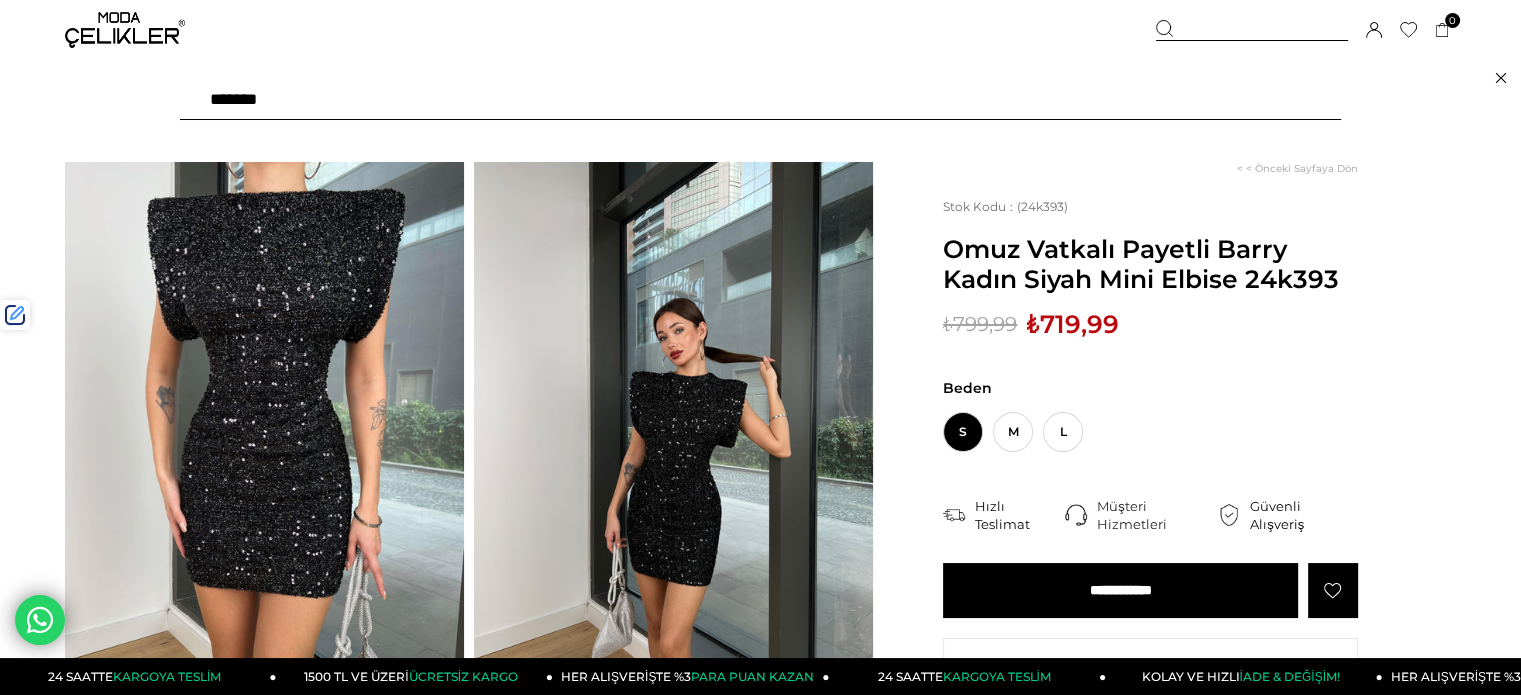 type on "*******" 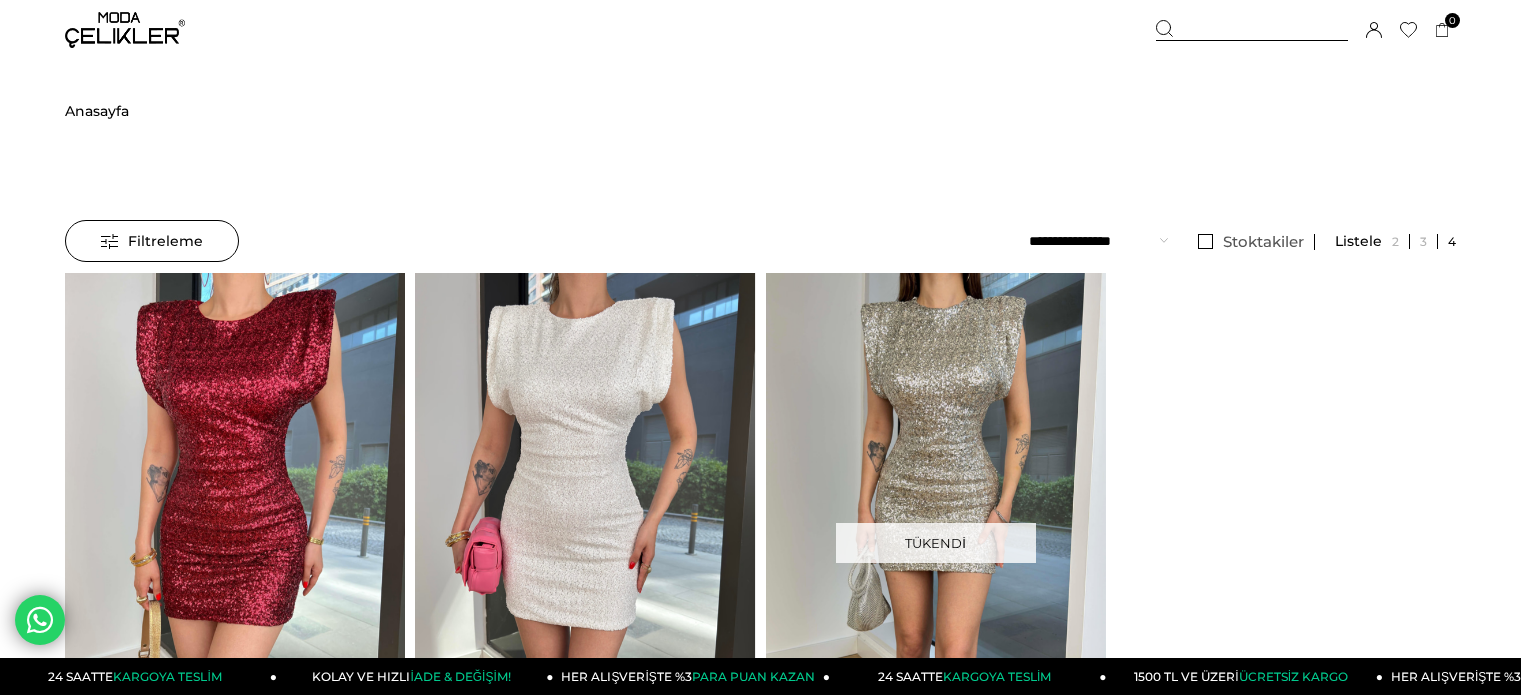 scroll, scrollTop: 0, scrollLeft: 0, axis: both 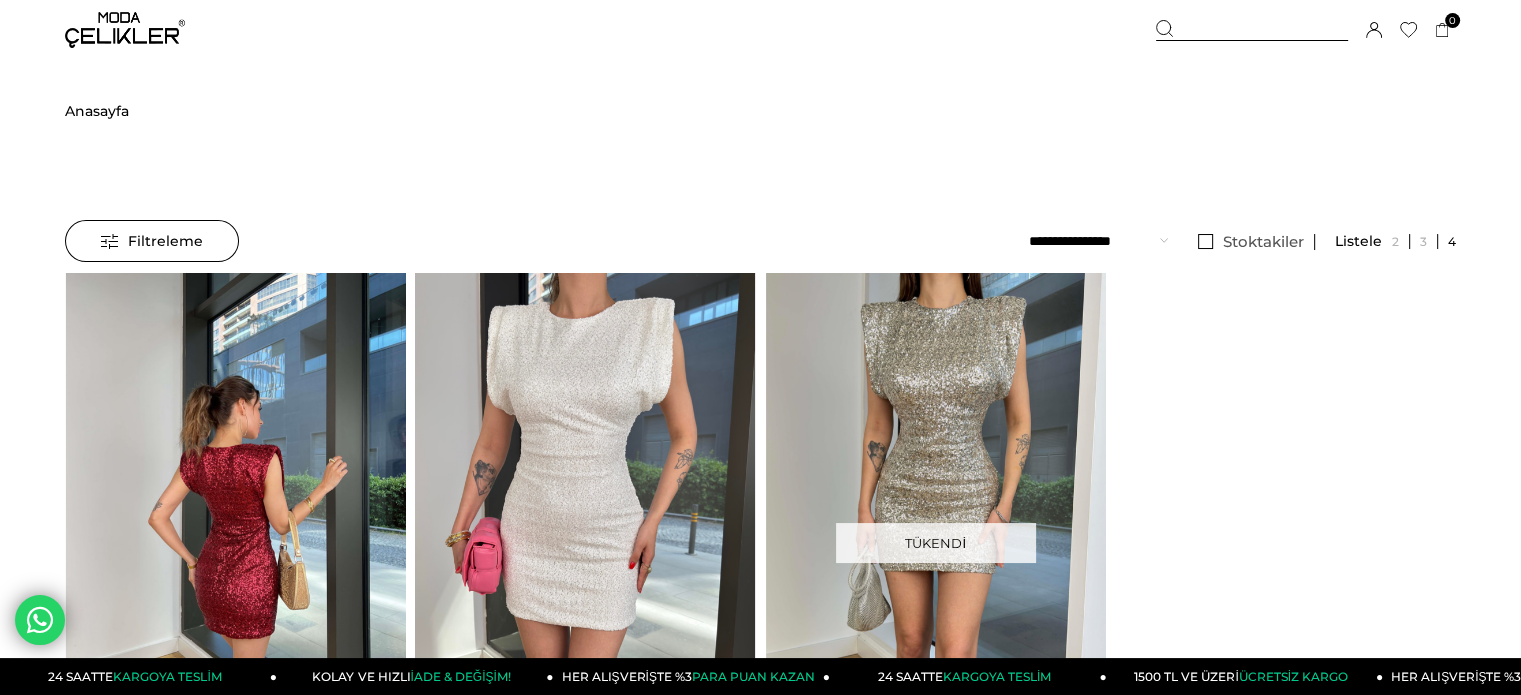 click at bounding box center (585, 499) 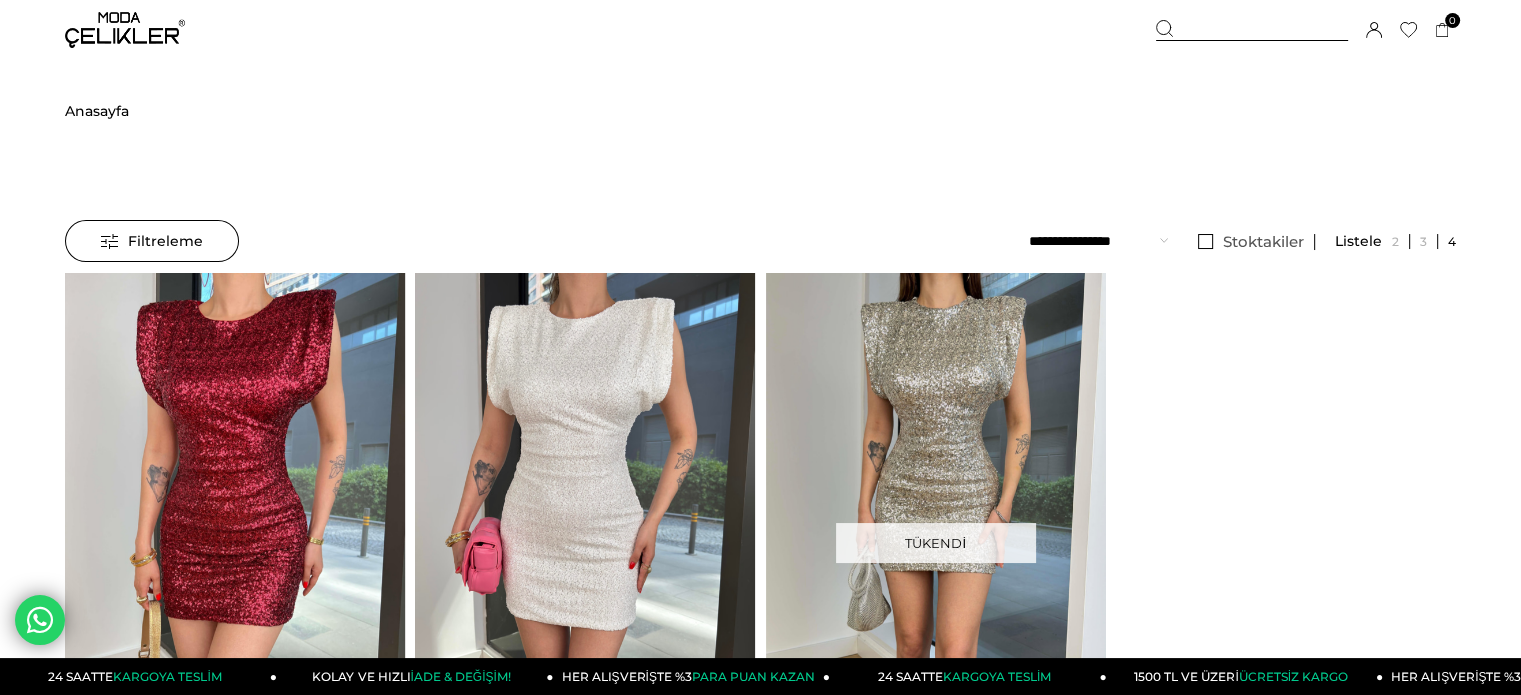 click at bounding box center (585, 499) 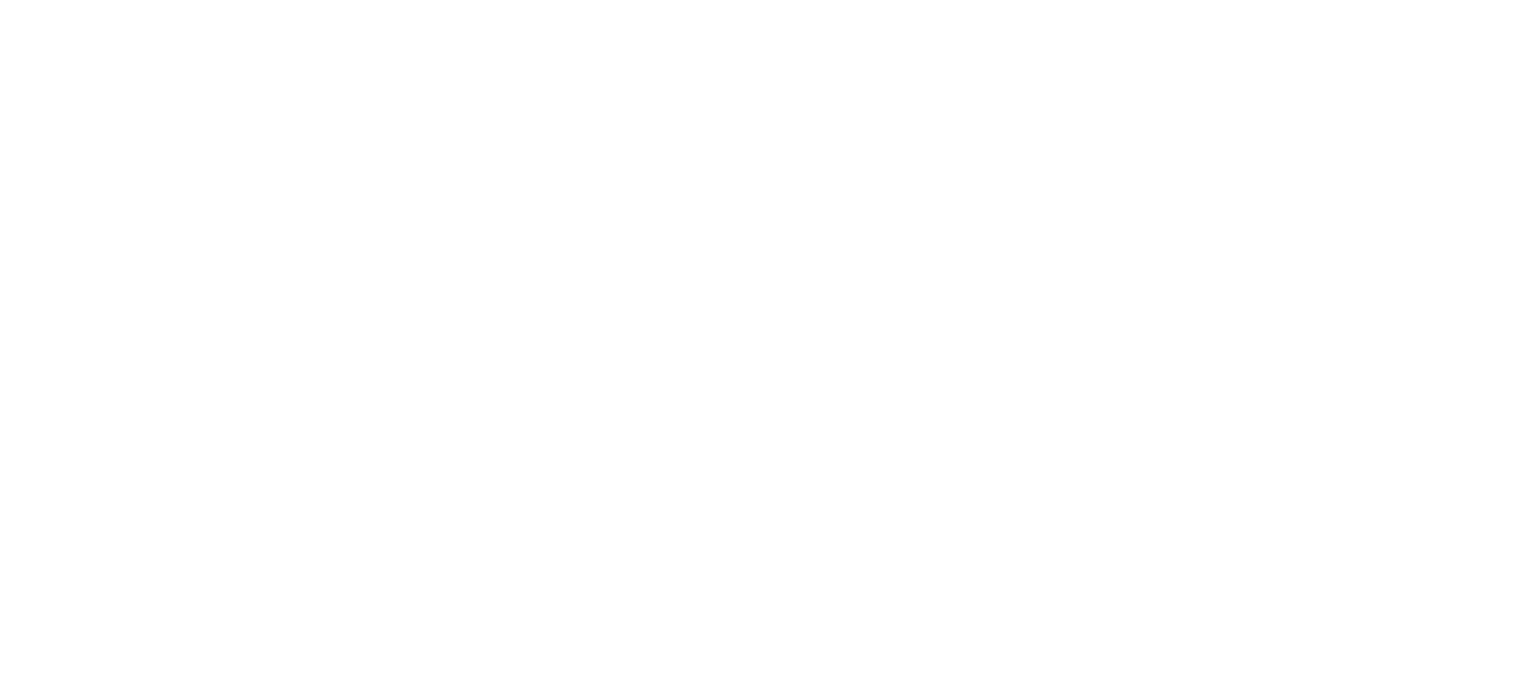 scroll, scrollTop: 0, scrollLeft: 0, axis: both 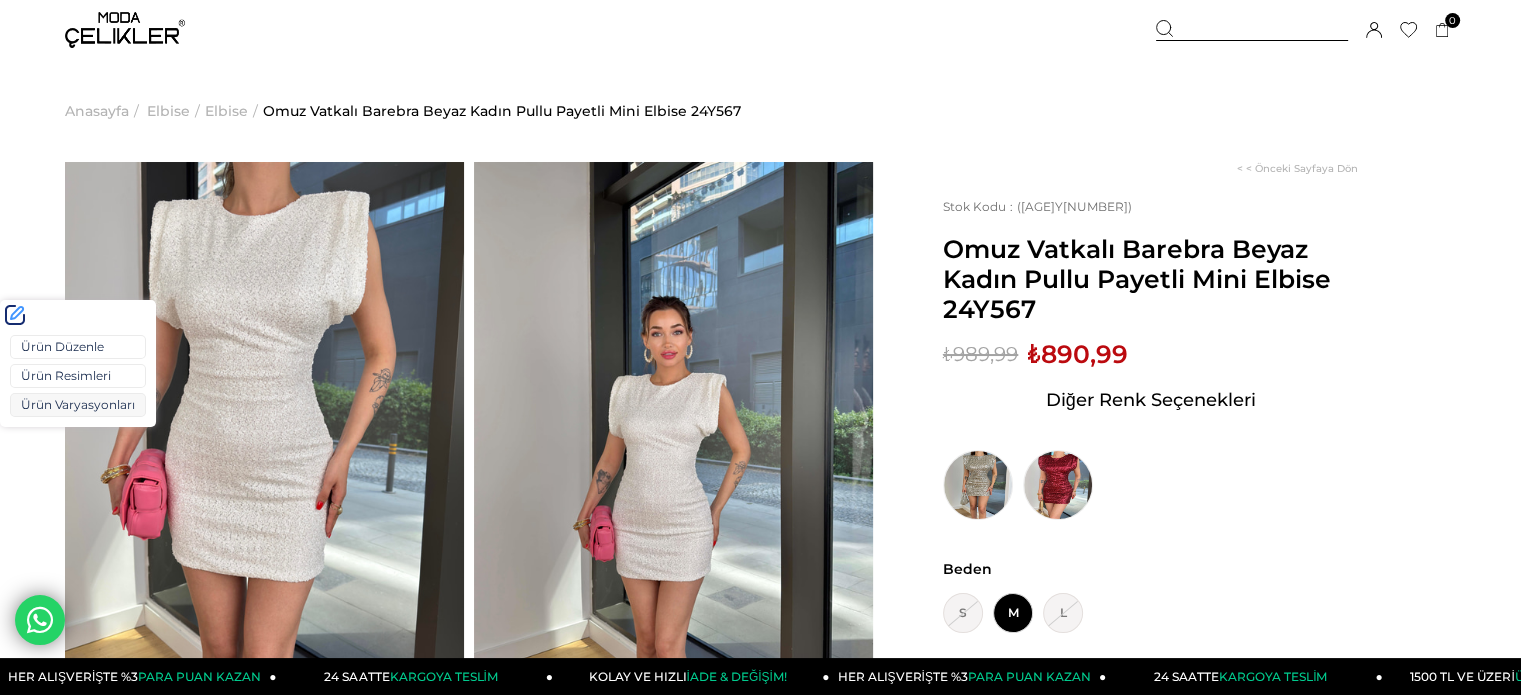 click on "Ürün Varyasyonları" at bounding box center [78, 405] 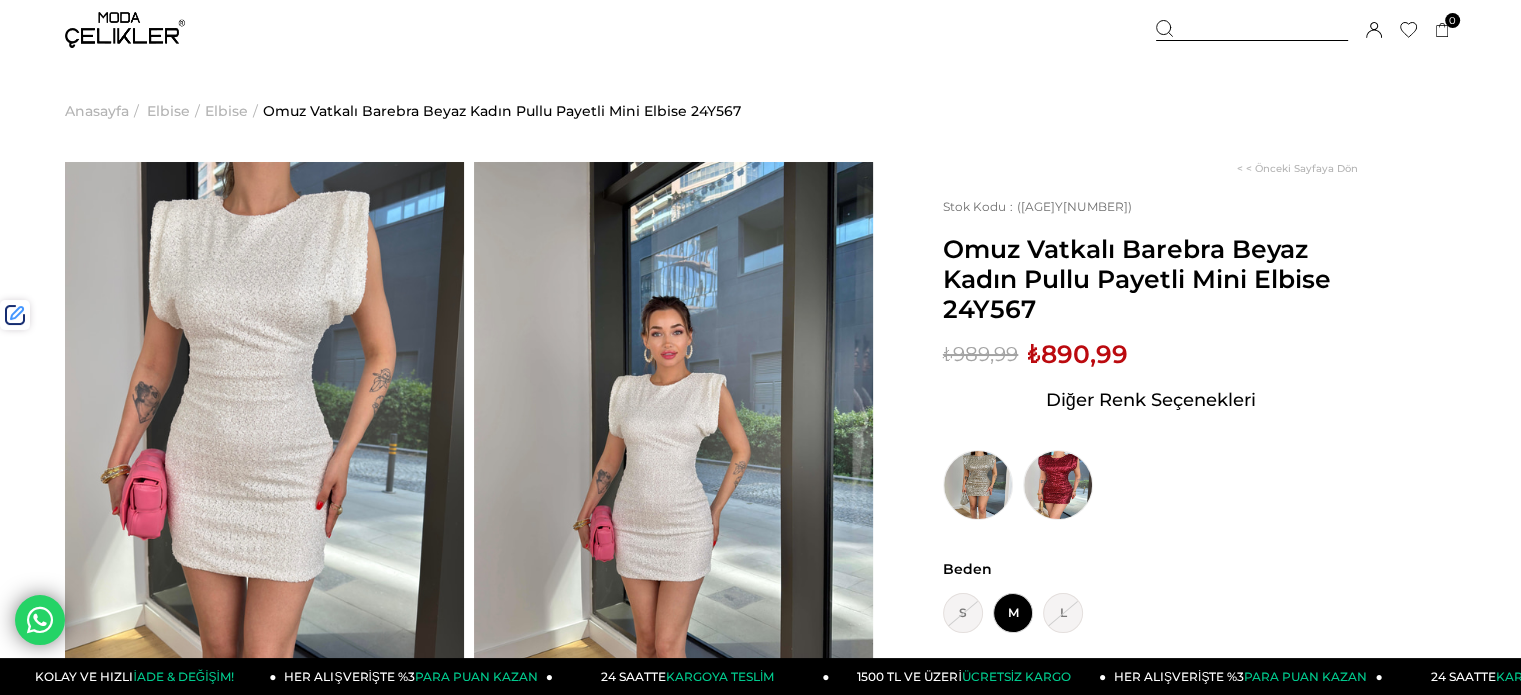 click at bounding box center (1252, 30) 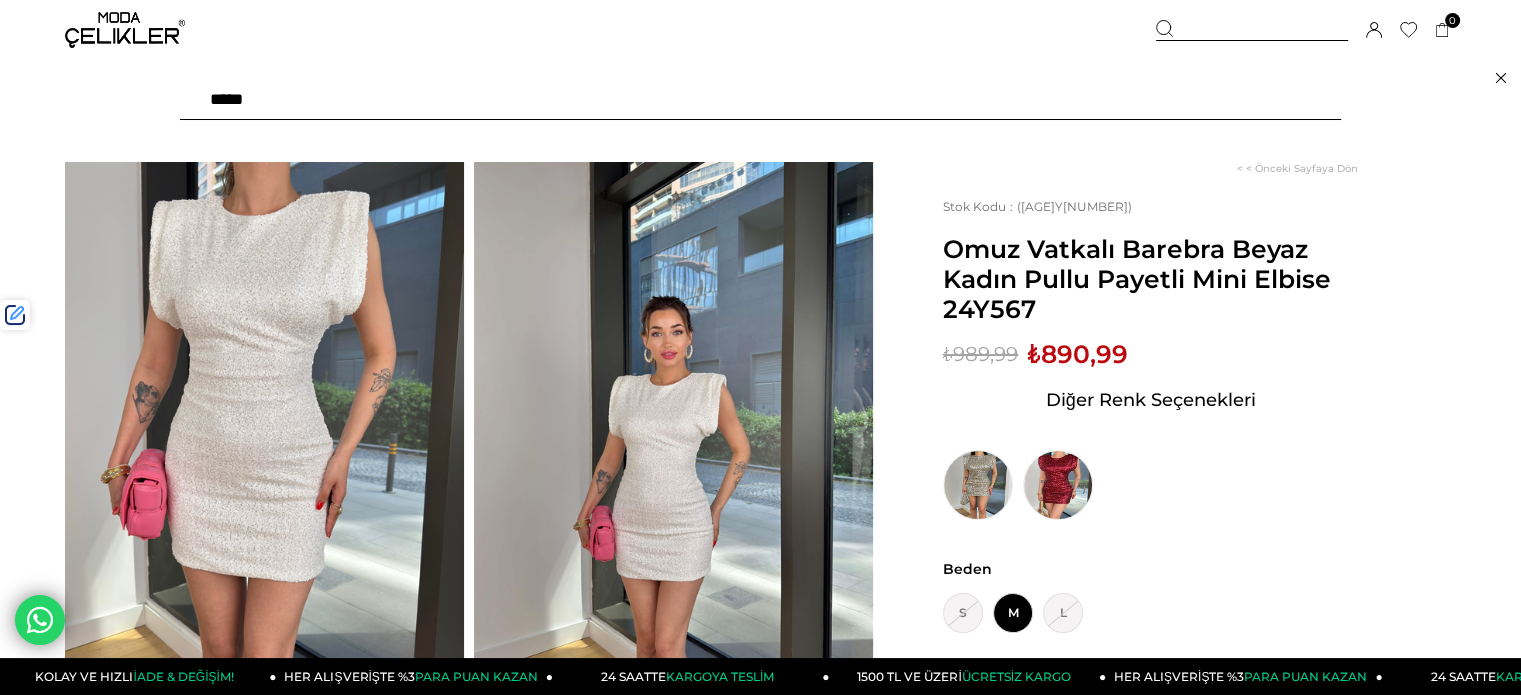 click at bounding box center [760, 100] 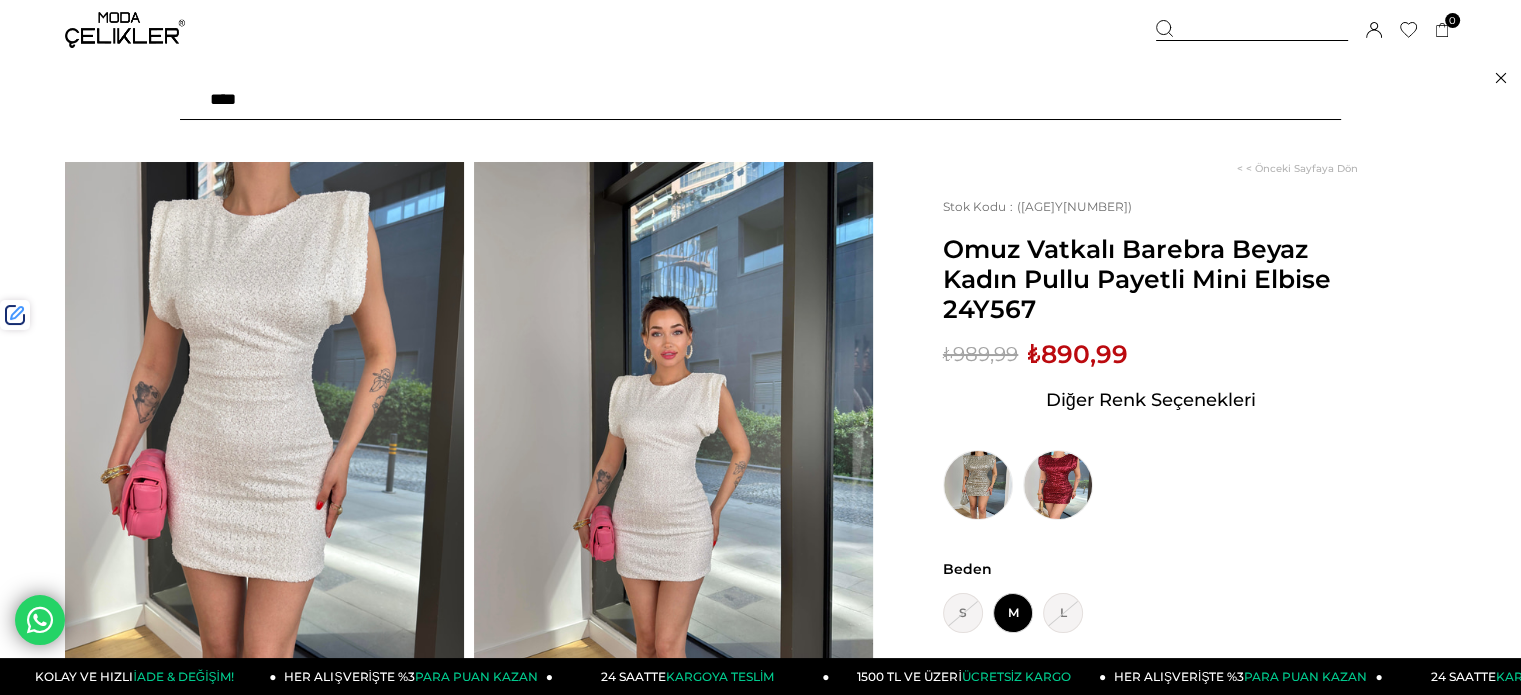 type on "*****" 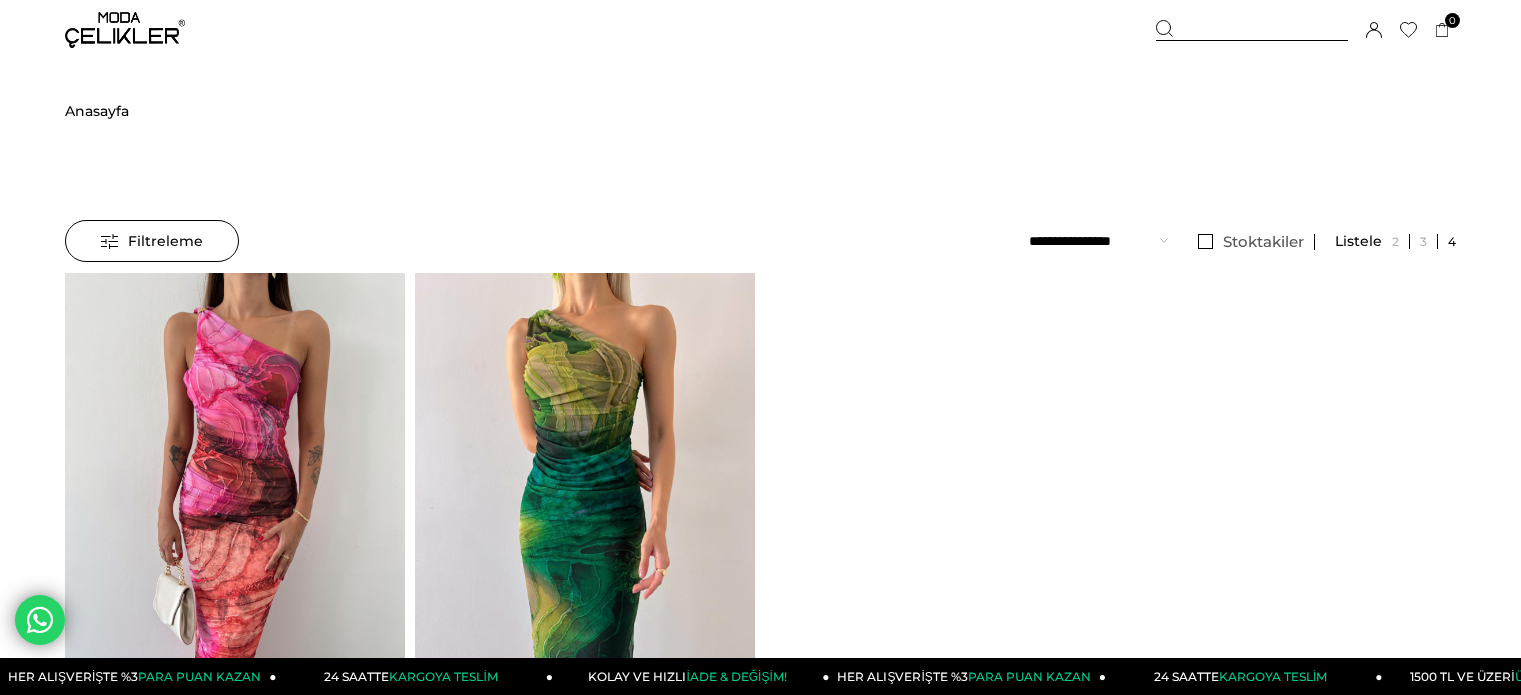 scroll, scrollTop: 0, scrollLeft: 0, axis: both 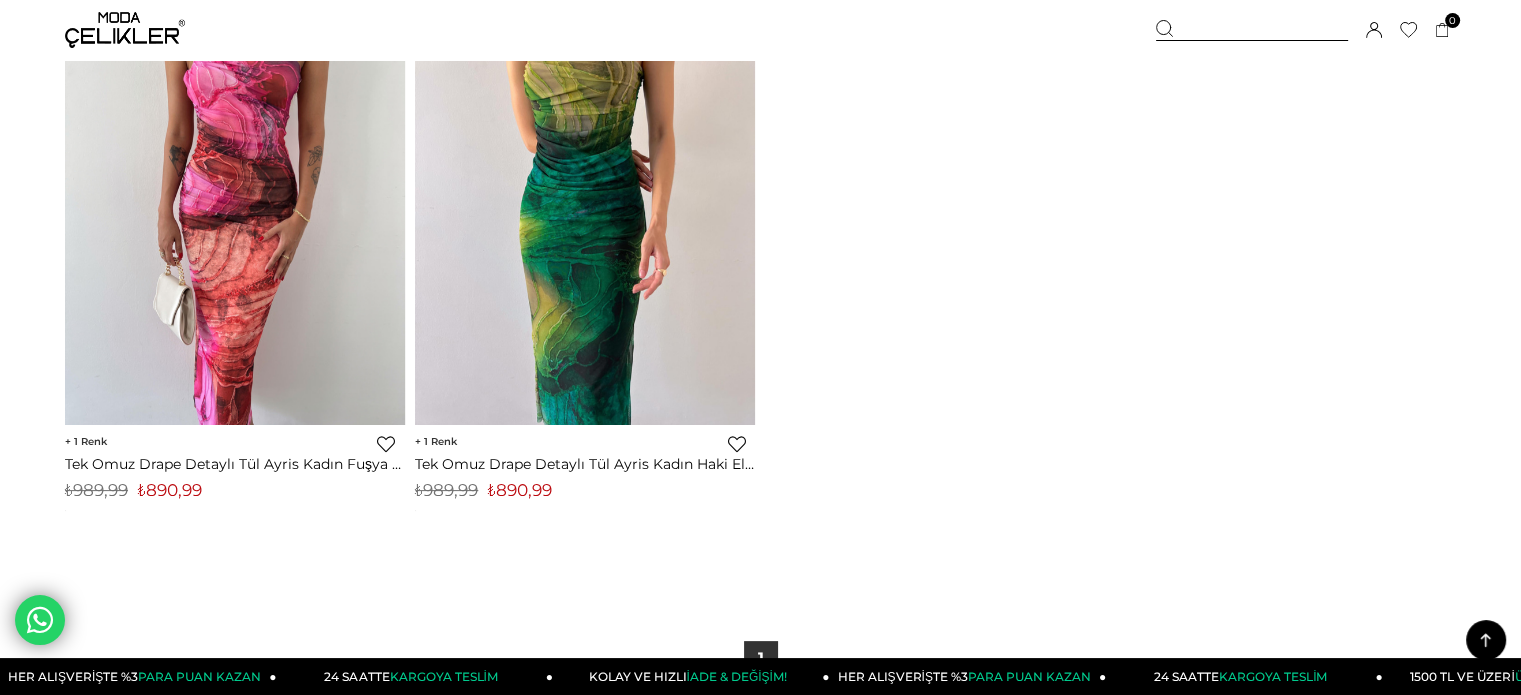 click on "₺890,99" at bounding box center (520, 490) 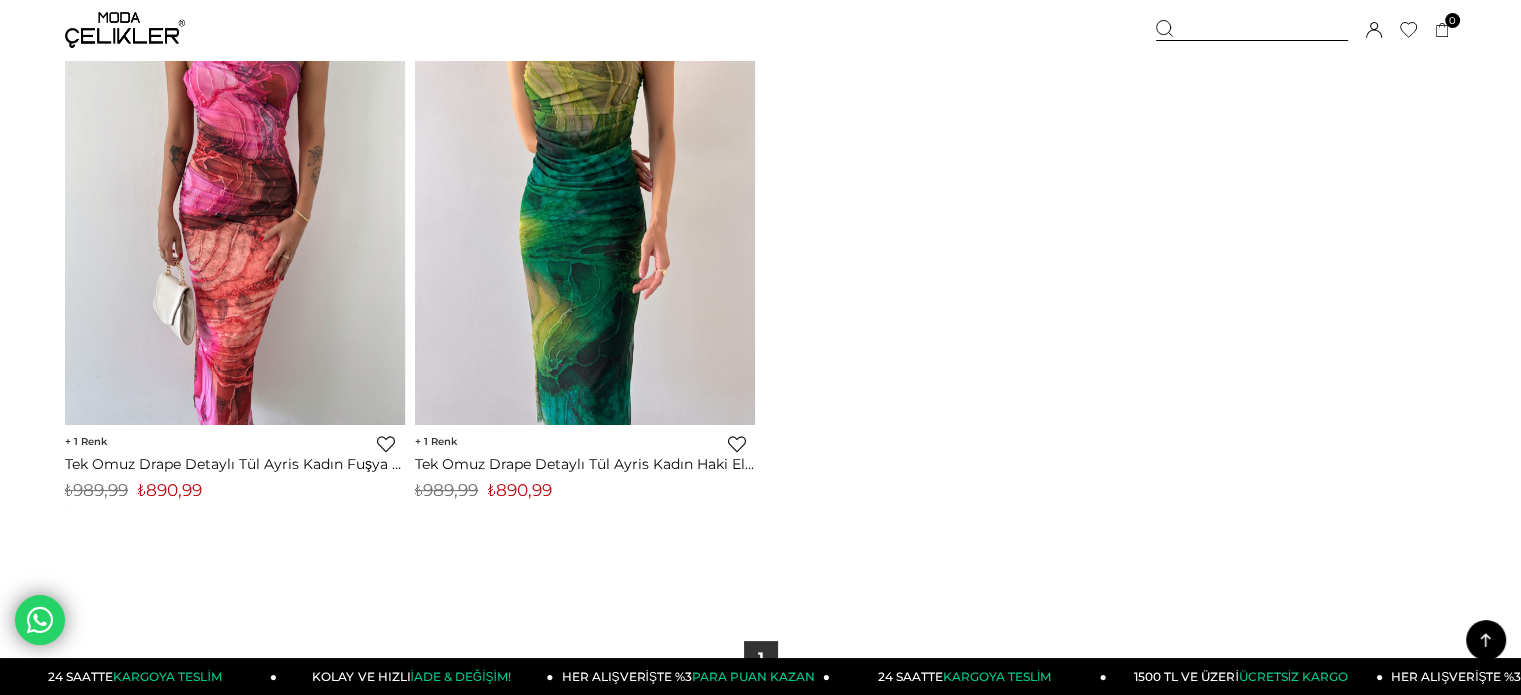 drag, startPoint x: 1237, startPoint y: 31, endPoint x: 1196, endPoint y: 49, distance: 44.777225 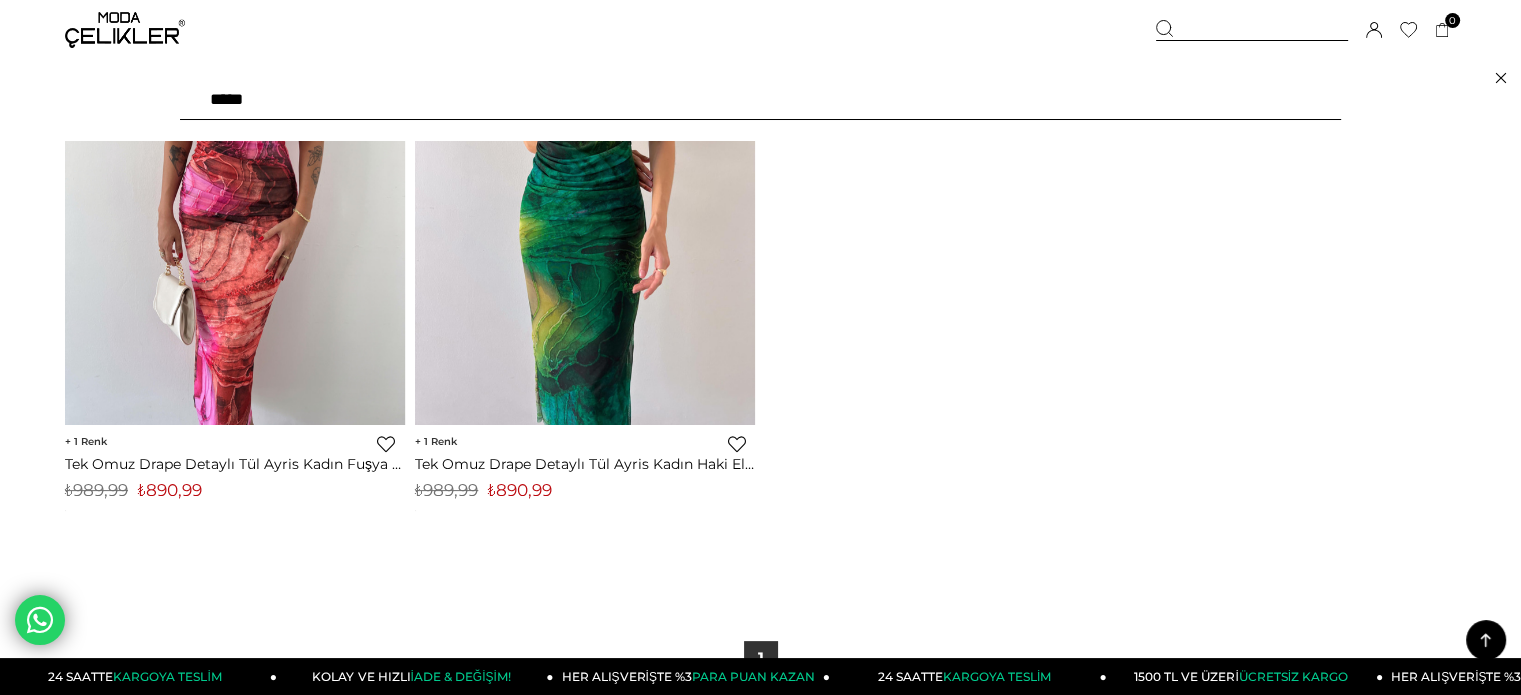 click on "*****" at bounding box center (760, 100) 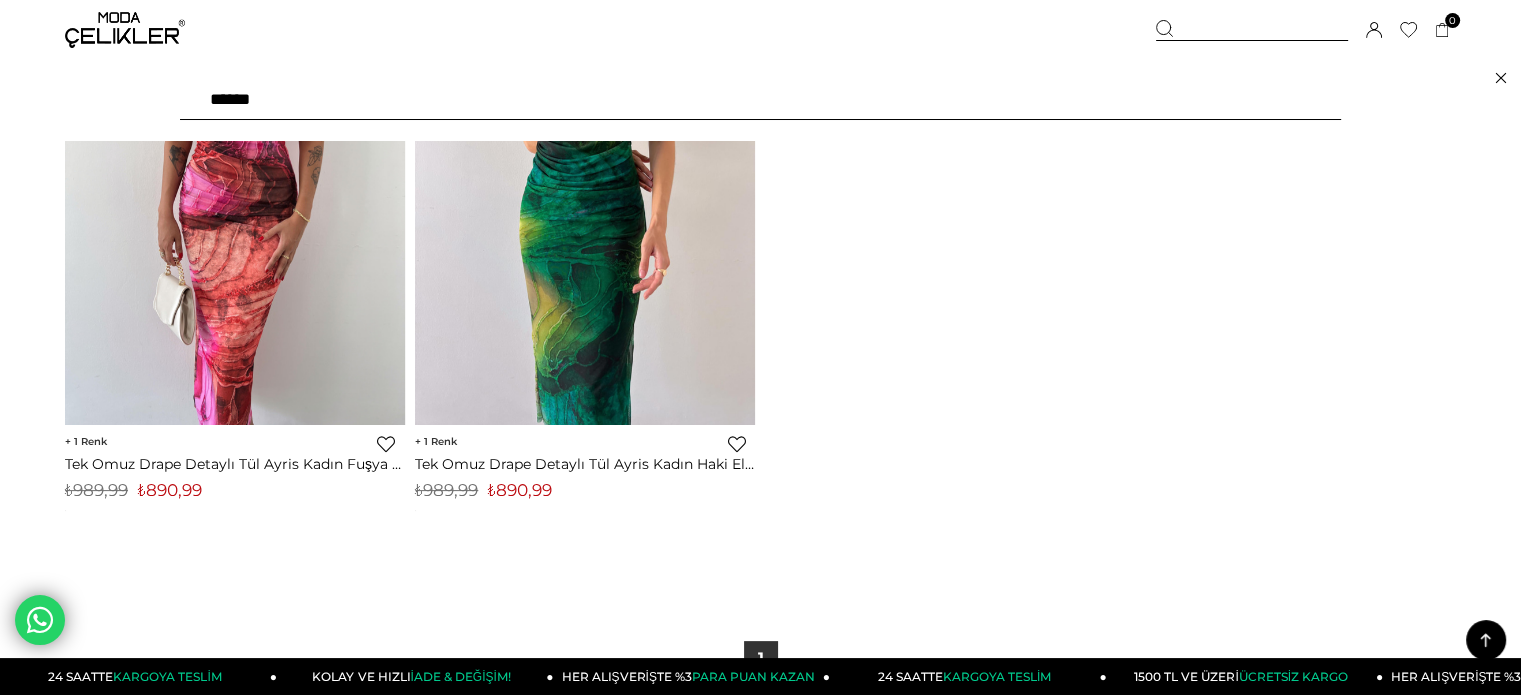 type on "*******" 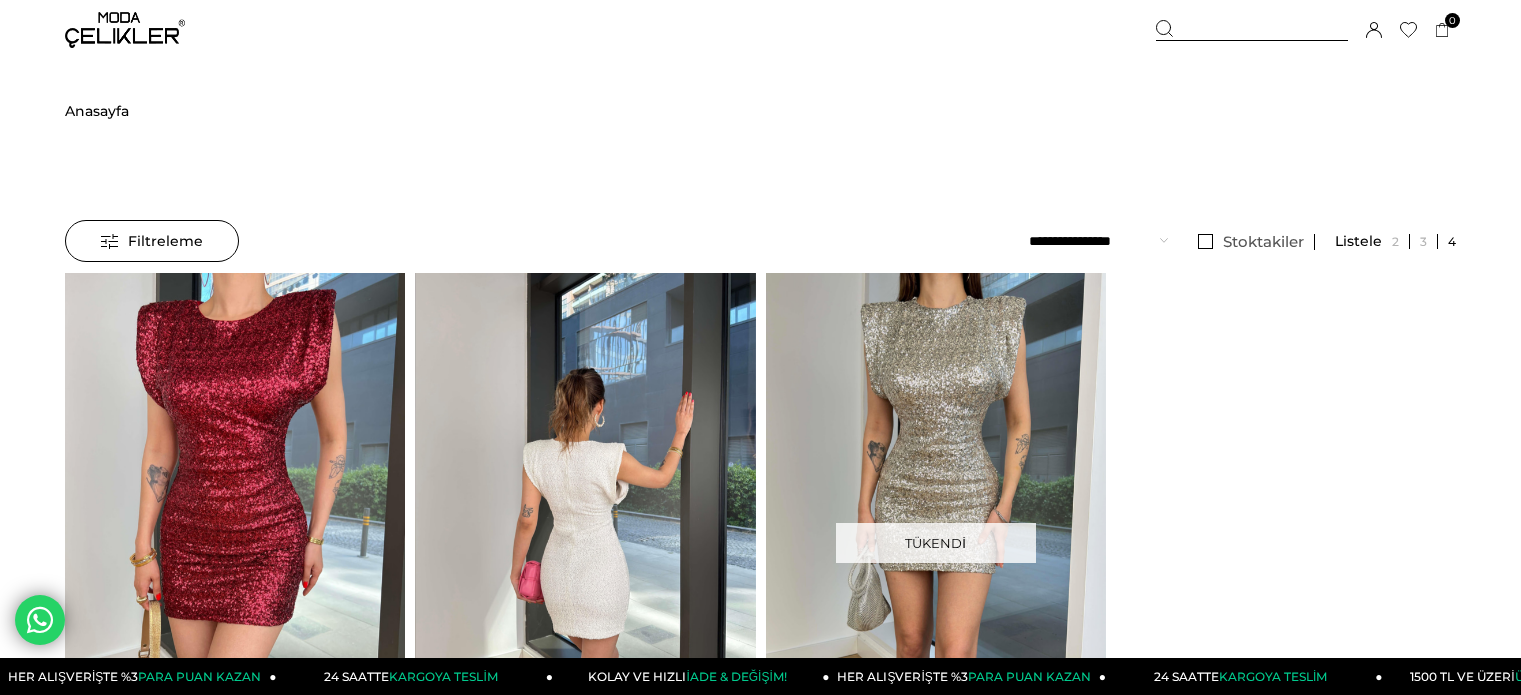 click at bounding box center (415, 499) 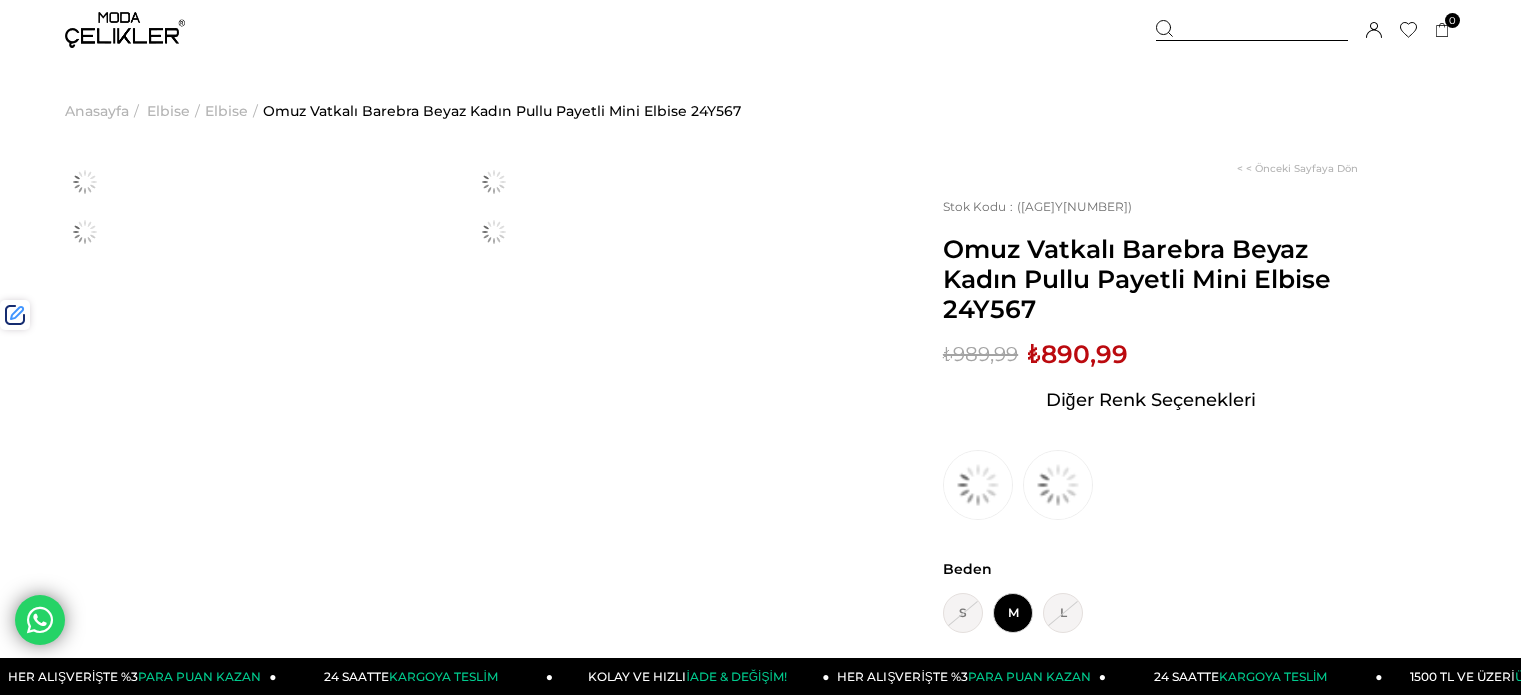 scroll, scrollTop: 0, scrollLeft: 0, axis: both 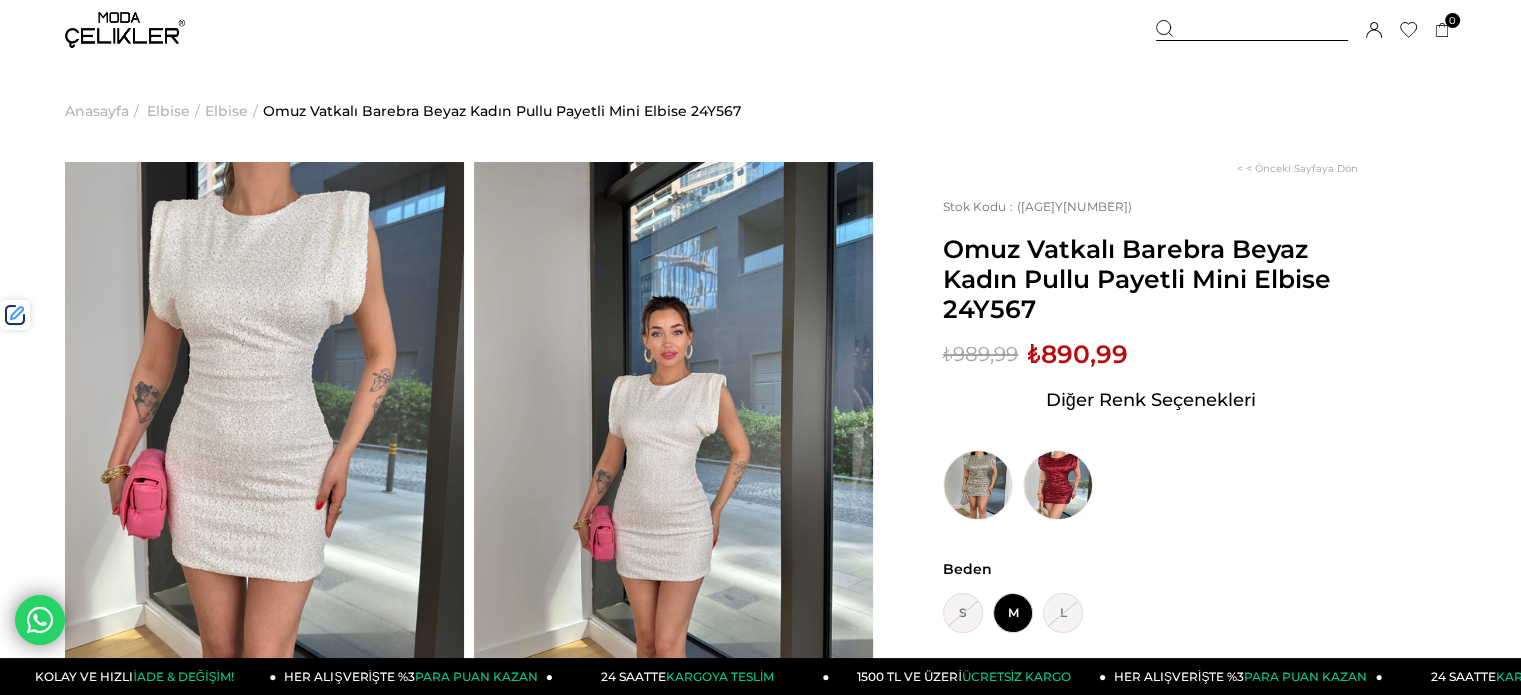 click at bounding box center (1252, 30) 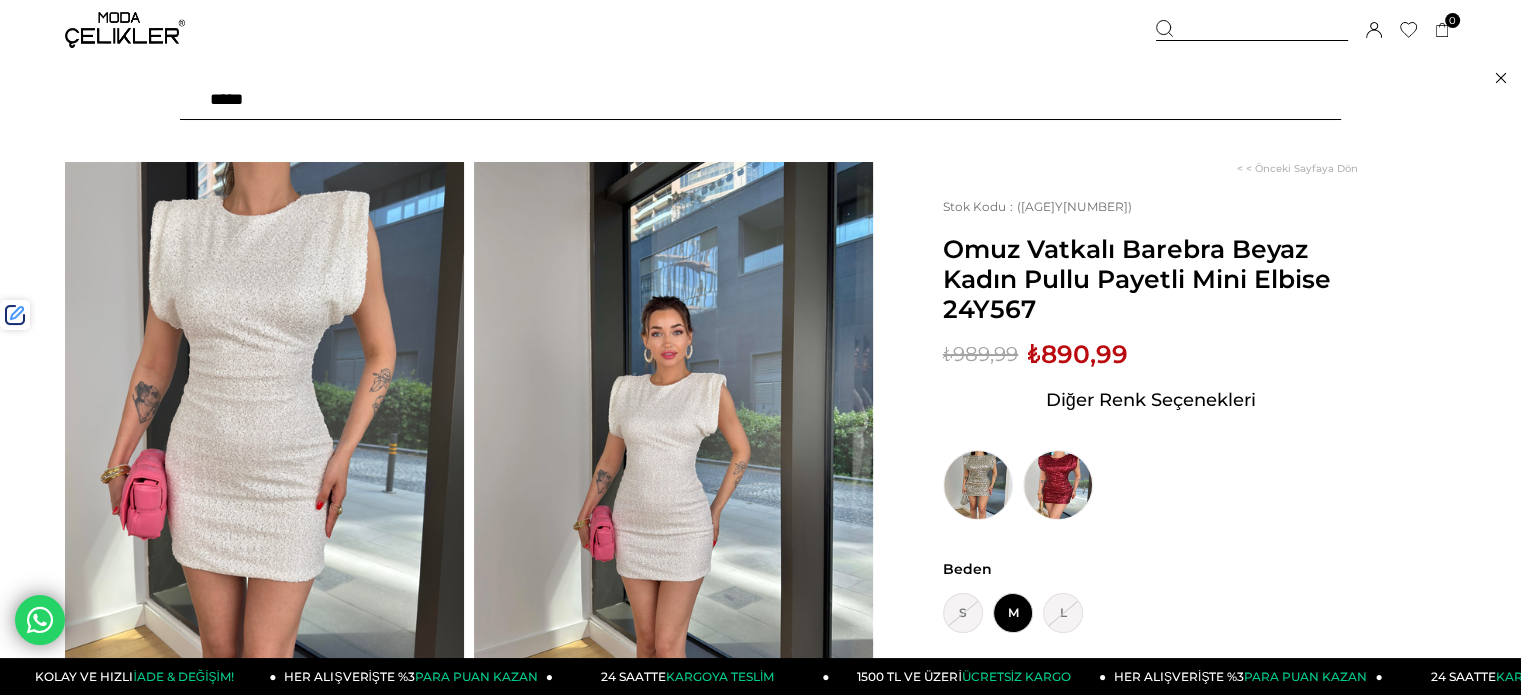 click at bounding box center [760, 100] 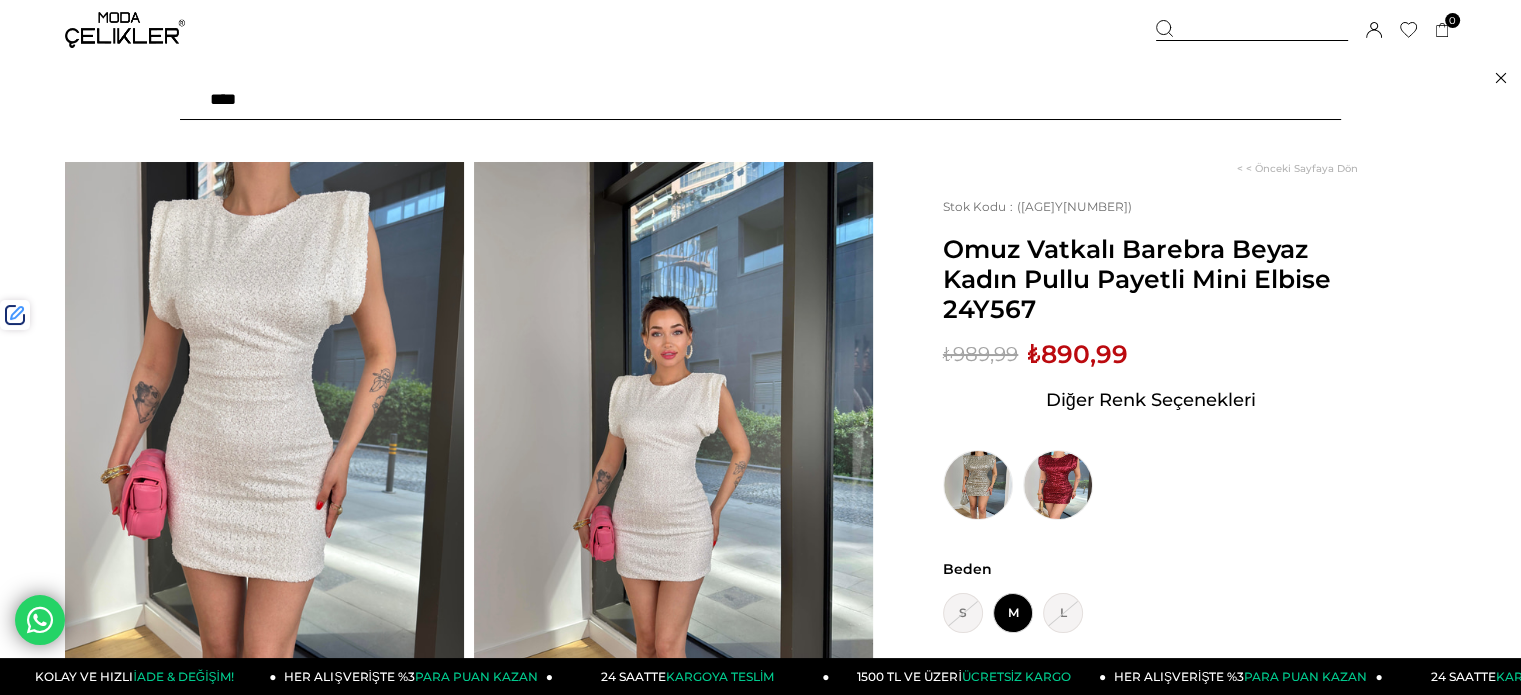 type on "*****" 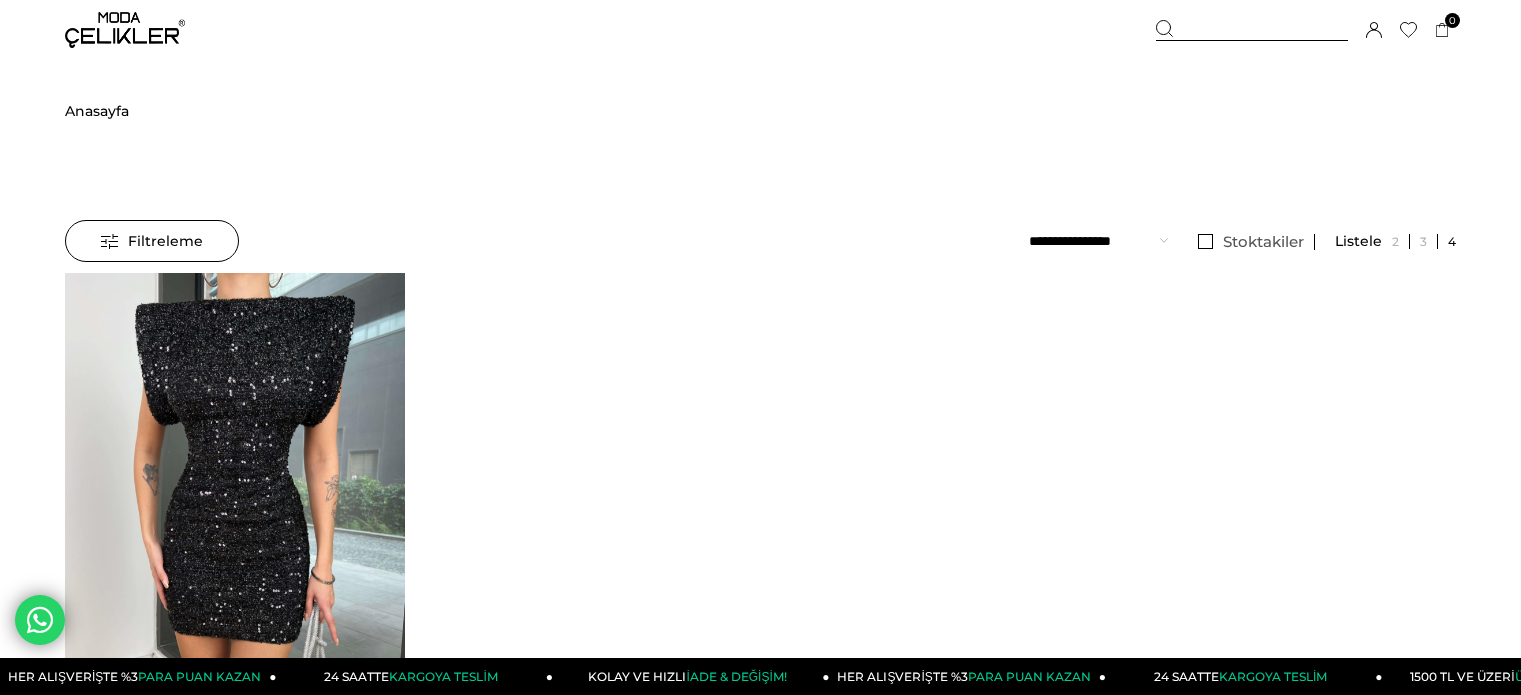 scroll, scrollTop: 0, scrollLeft: 0, axis: both 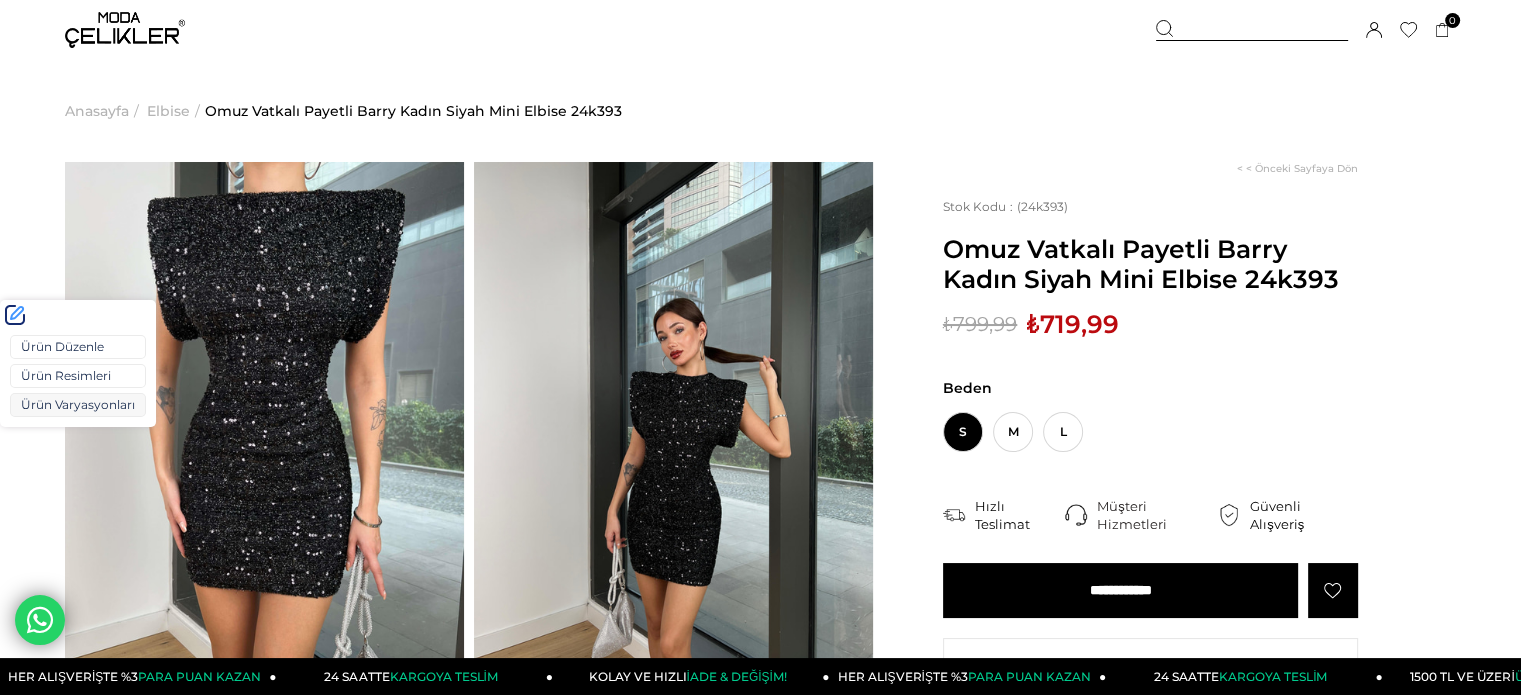 click on "Ürün Varyasyonları" at bounding box center (78, 405) 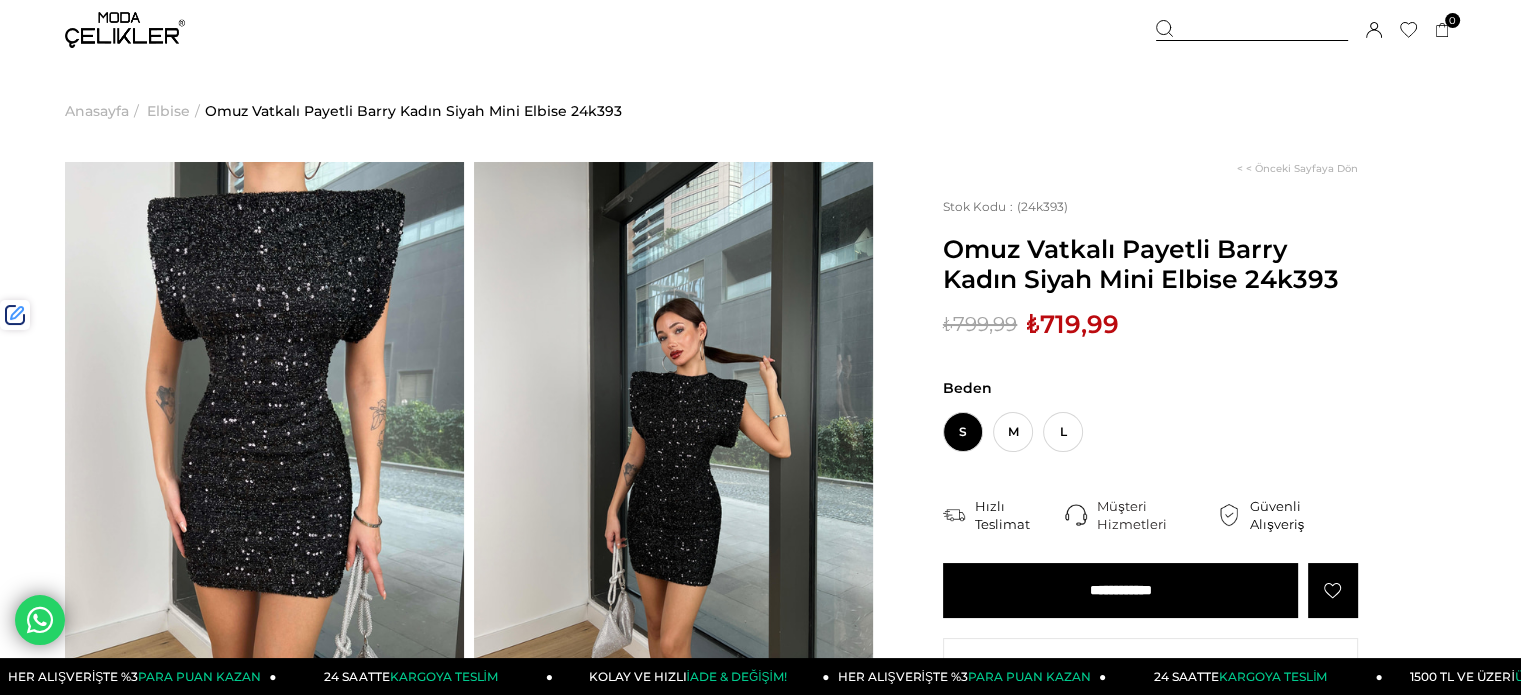 click on "Omuz Vatkalı Payetli Barry Kadın Siyah Mini Elbise 24k393" at bounding box center [1150, 264] 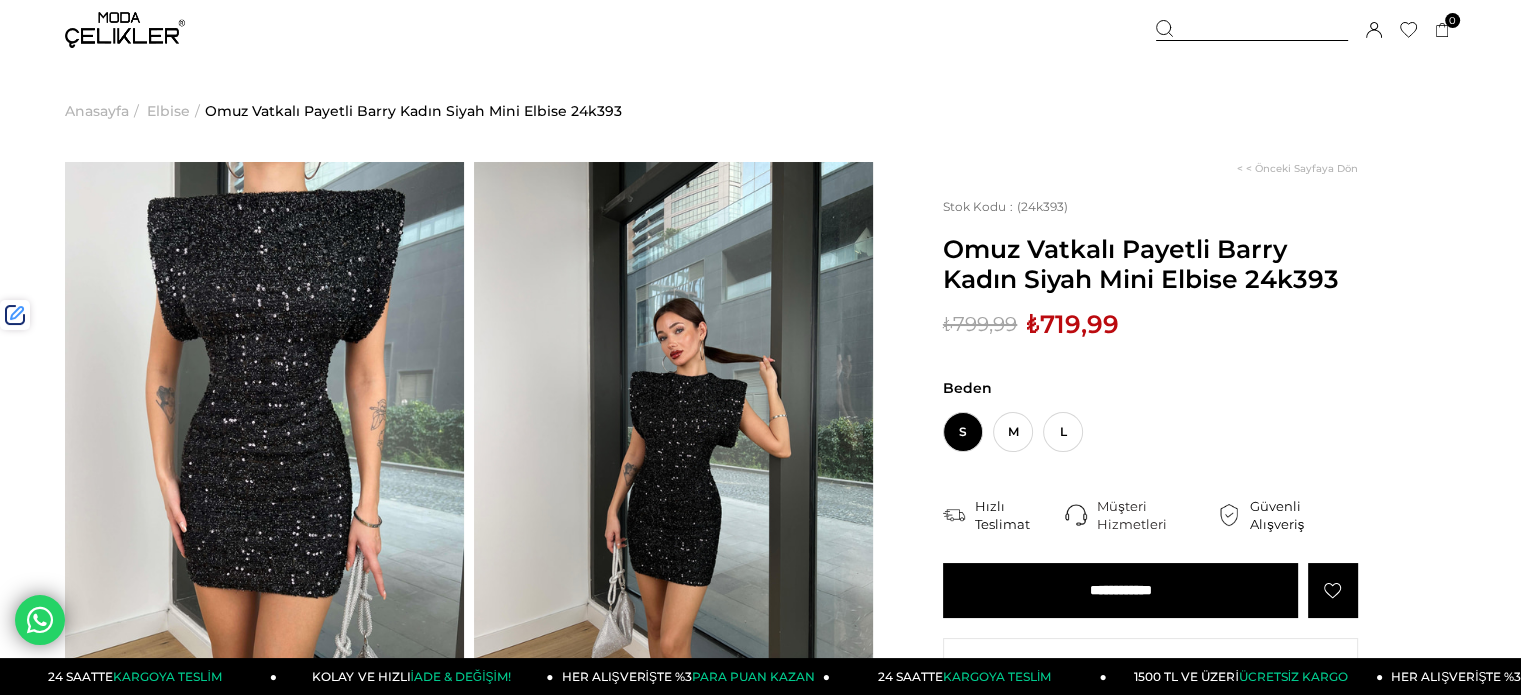 click at bounding box center (1252, 30) 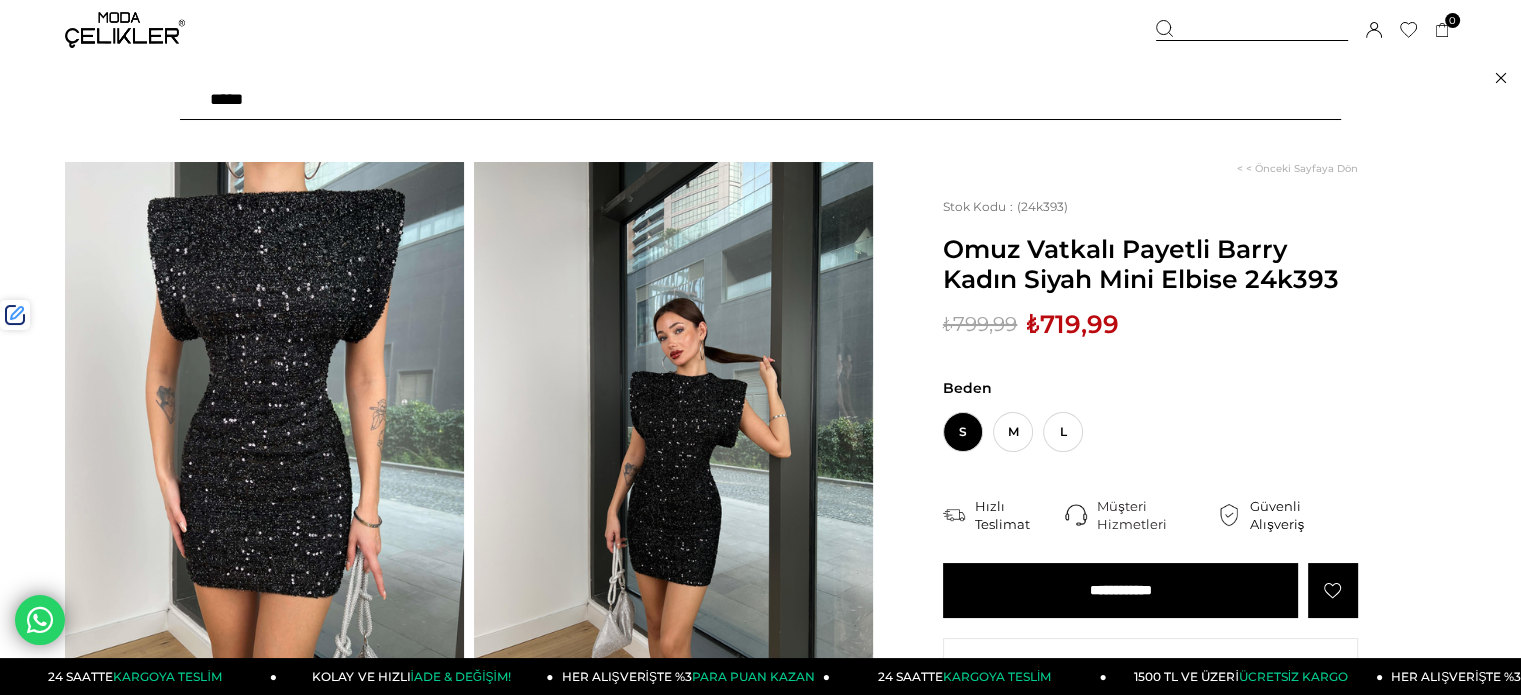 click at bounding box center (760, 100) 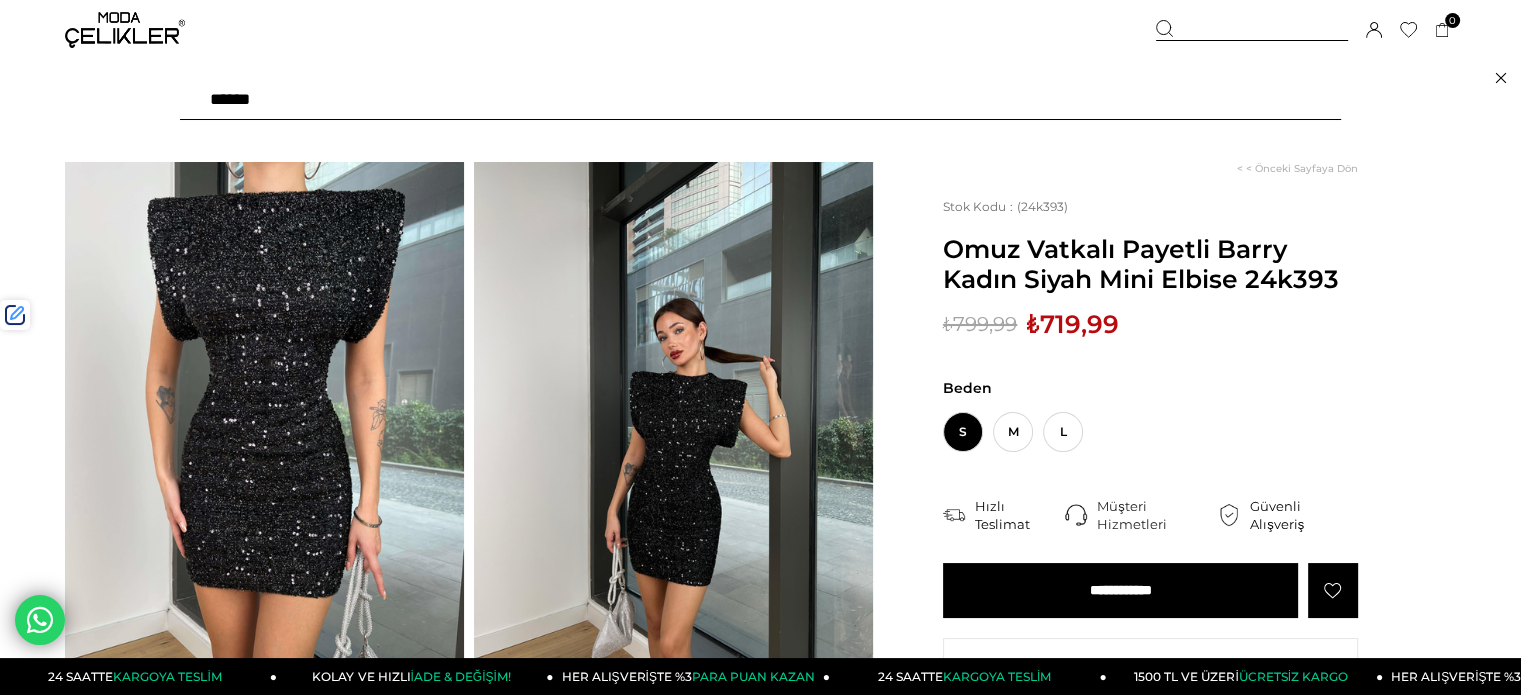 type on "*******" 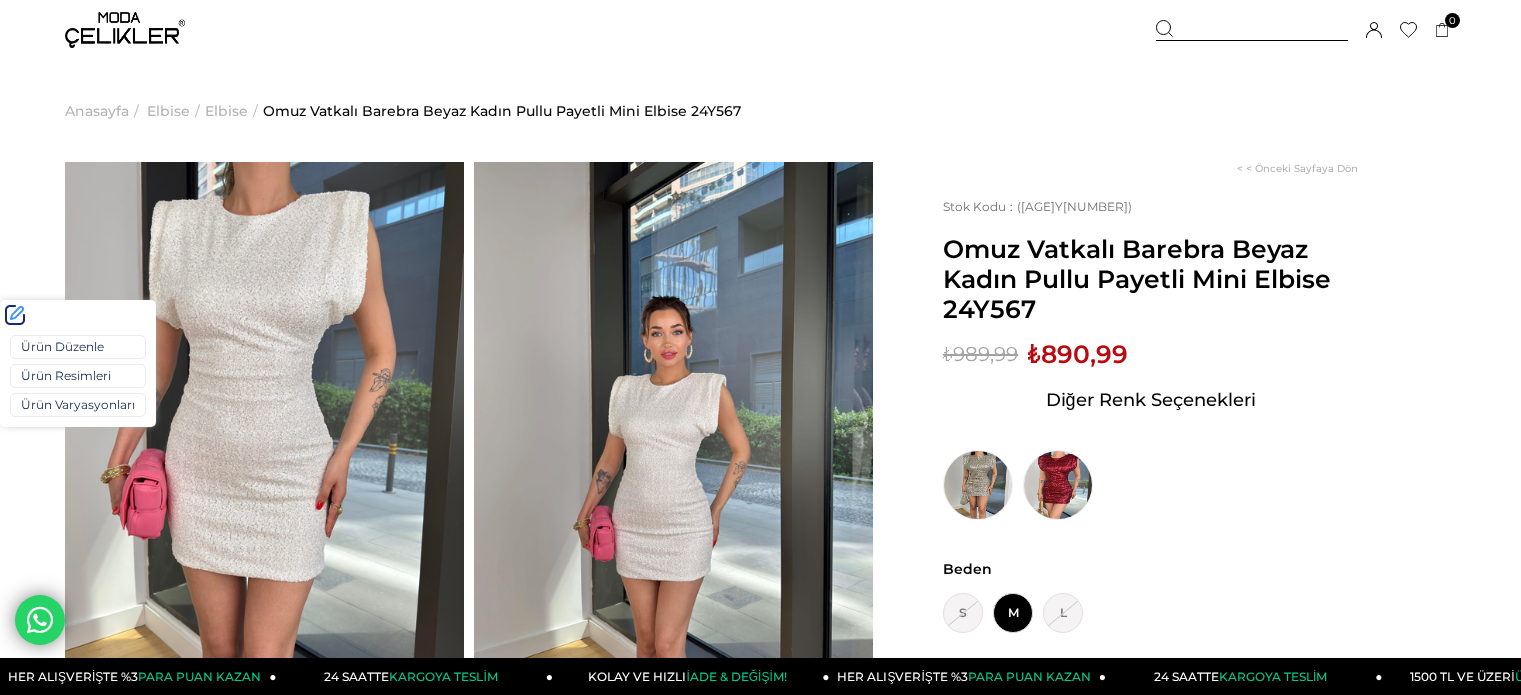 scroll, scrollTop: 0, scrollLeft: 0, axis: both 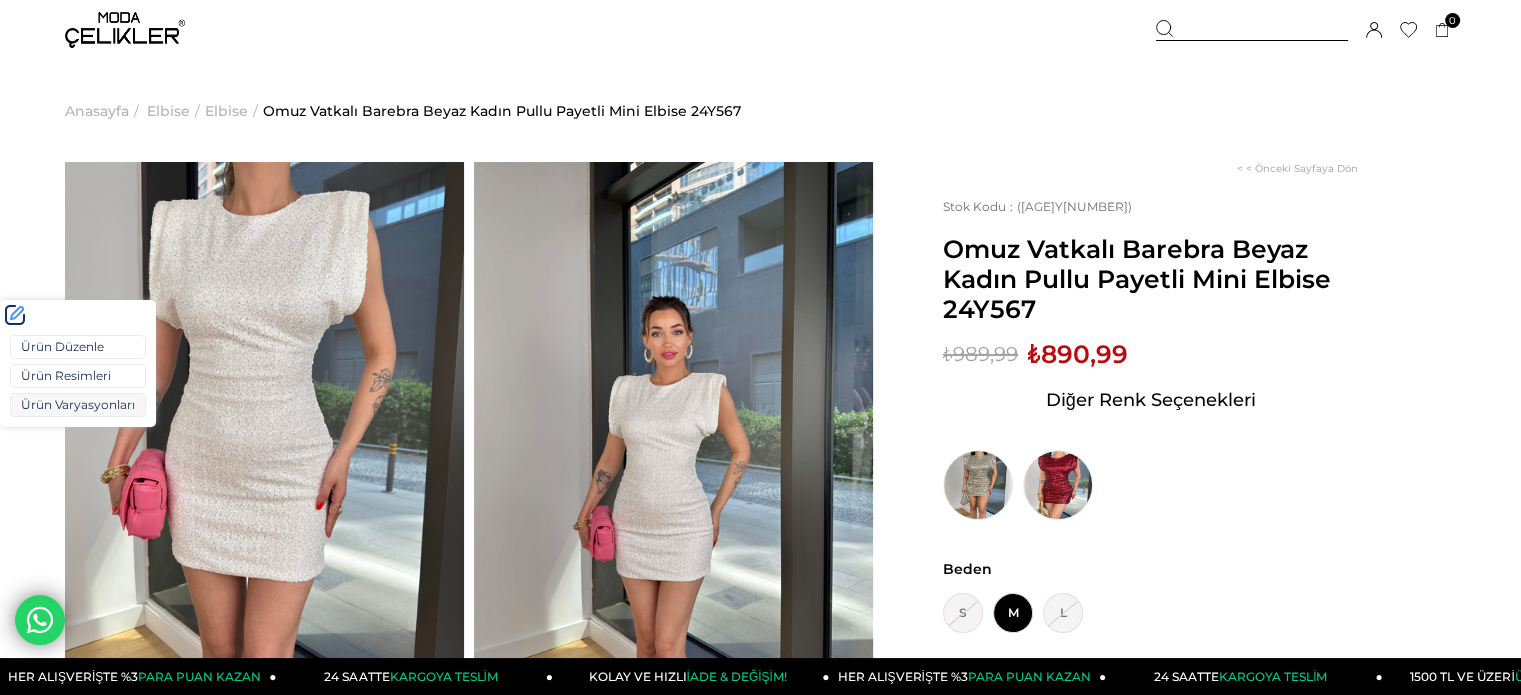 click on "Ürün Varyasyonları" at bounding box center (78, 405) 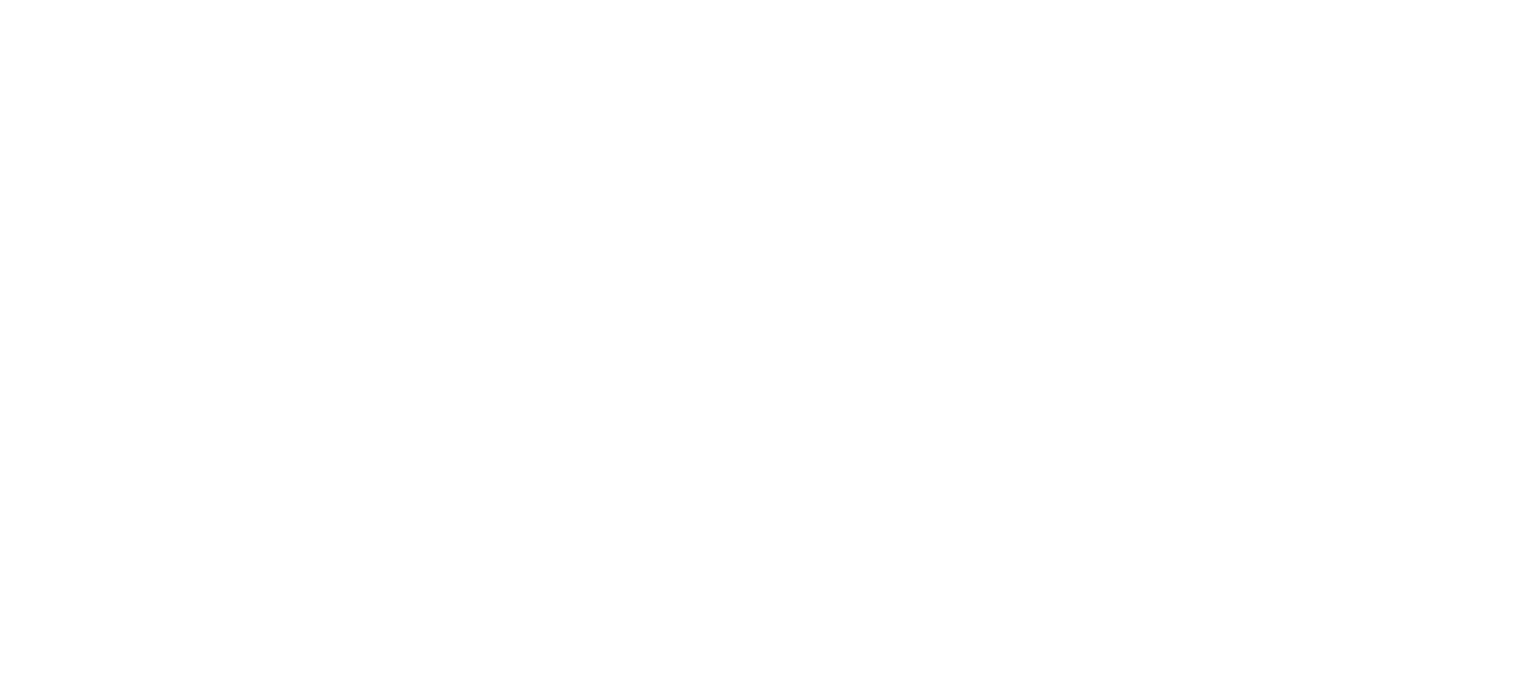 scroll, scrollTop: 0, scrollLeft: 0, axis: both 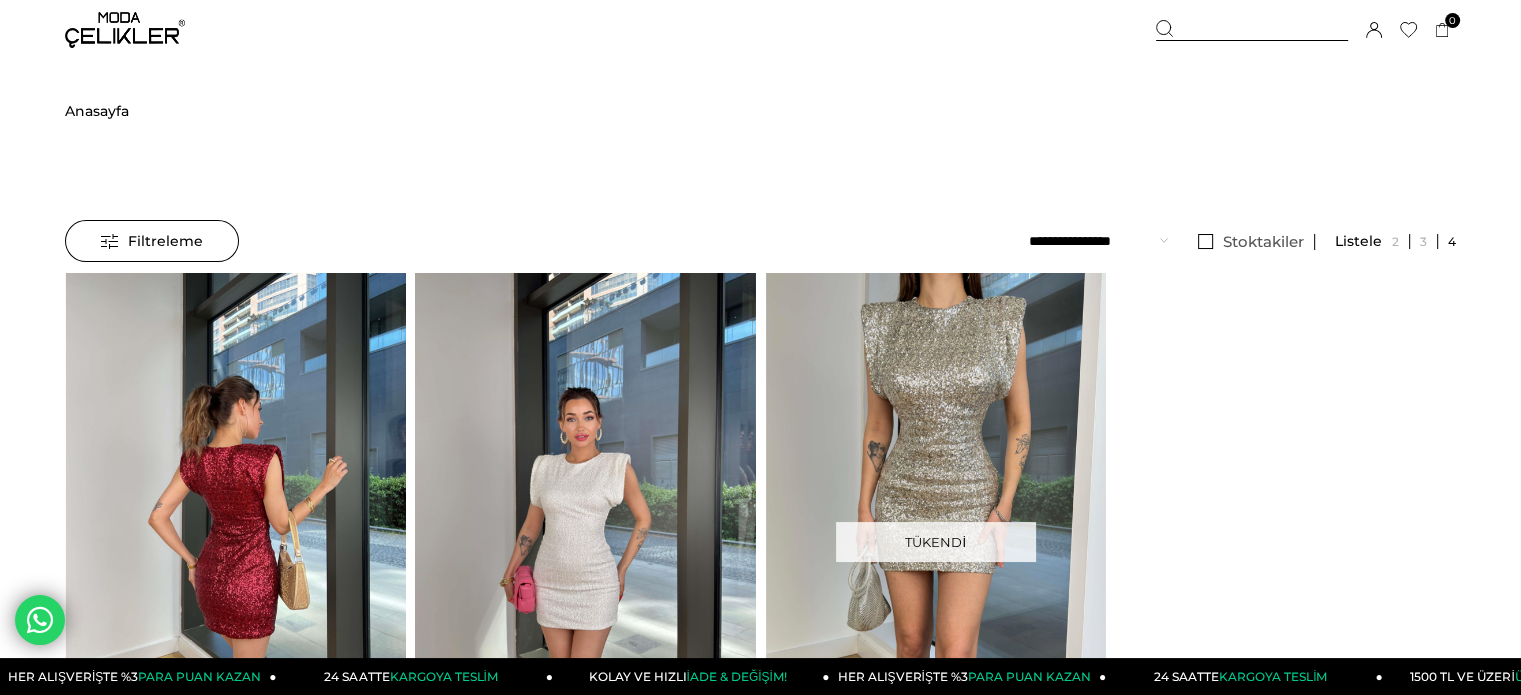 click at bounding box center (585, 499) 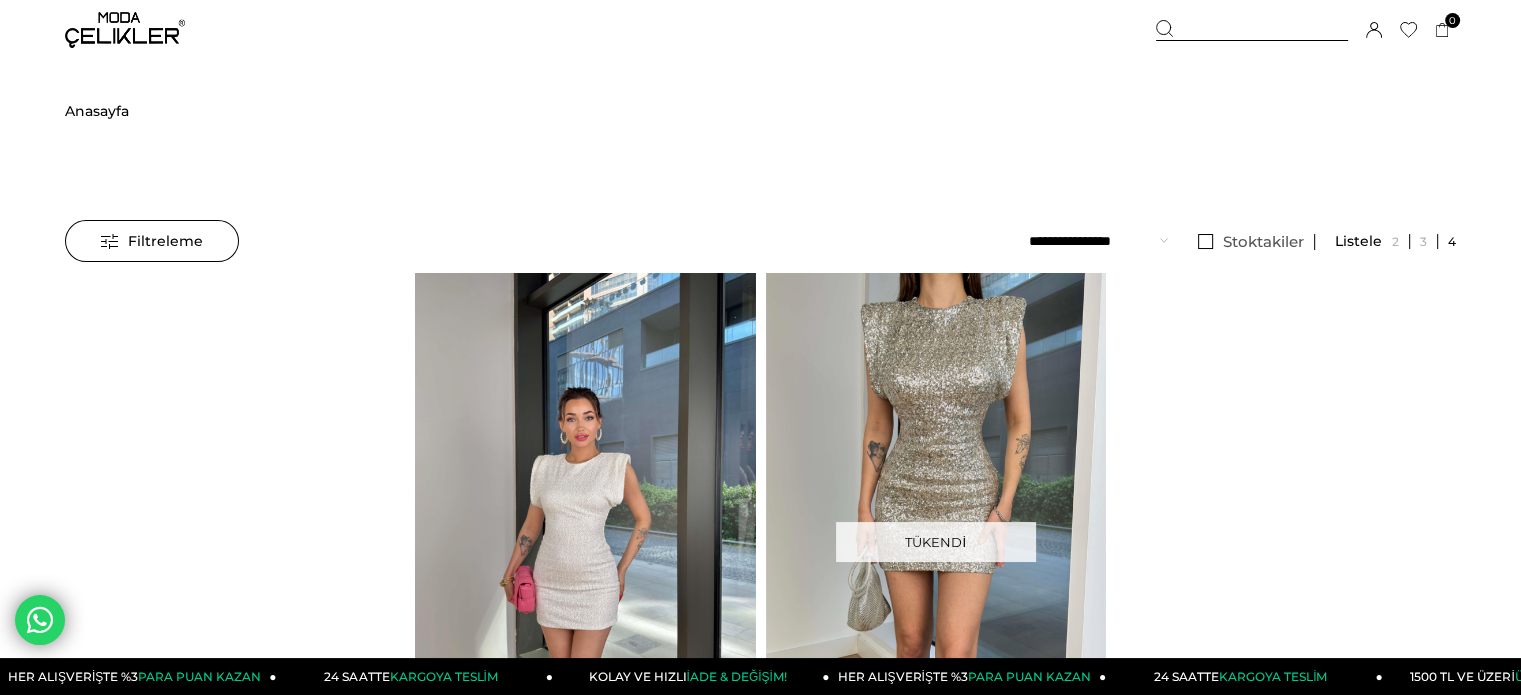 scroll, scrollTop: 72, scrollLeft: 0, axis: vertical 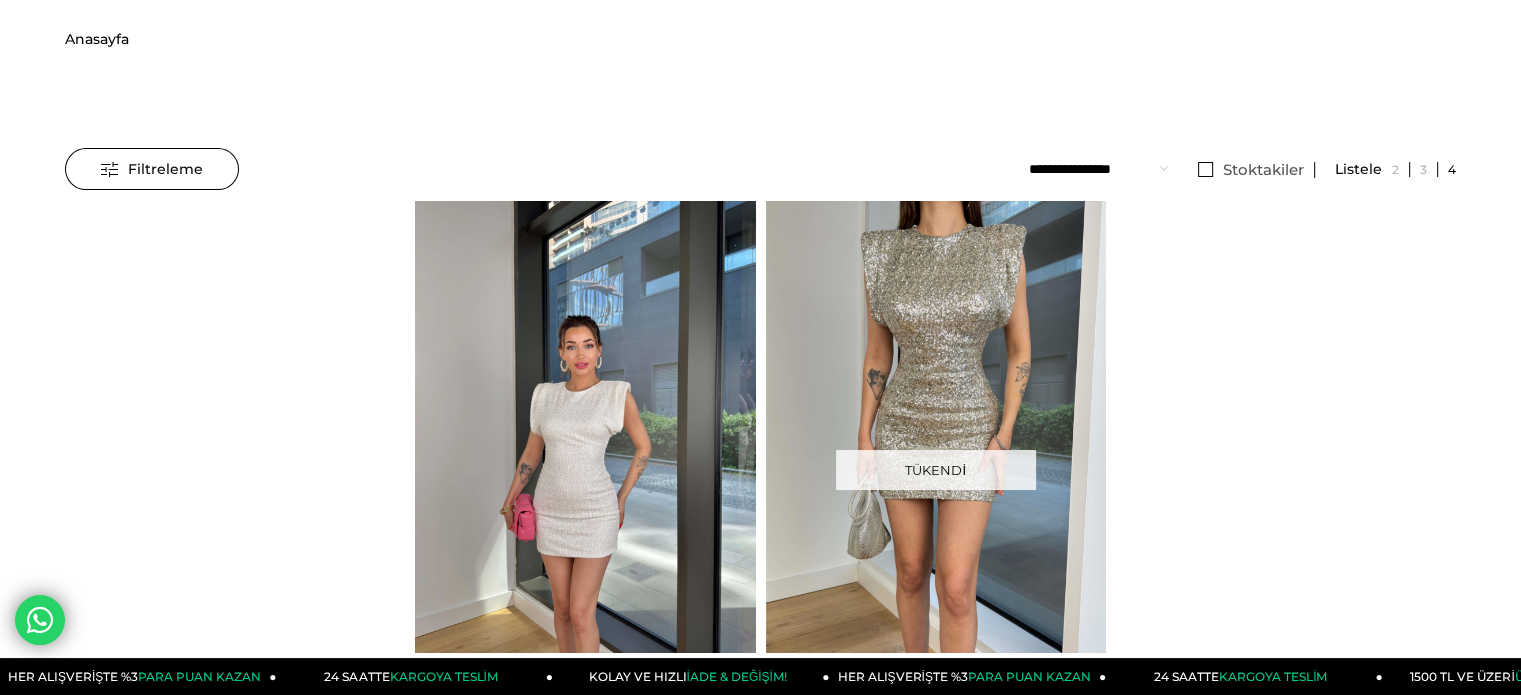 drag, startPoint x: 579, startPoint y: 385, endPoint x: 512, endPoint y: 257, distance: 144.47491 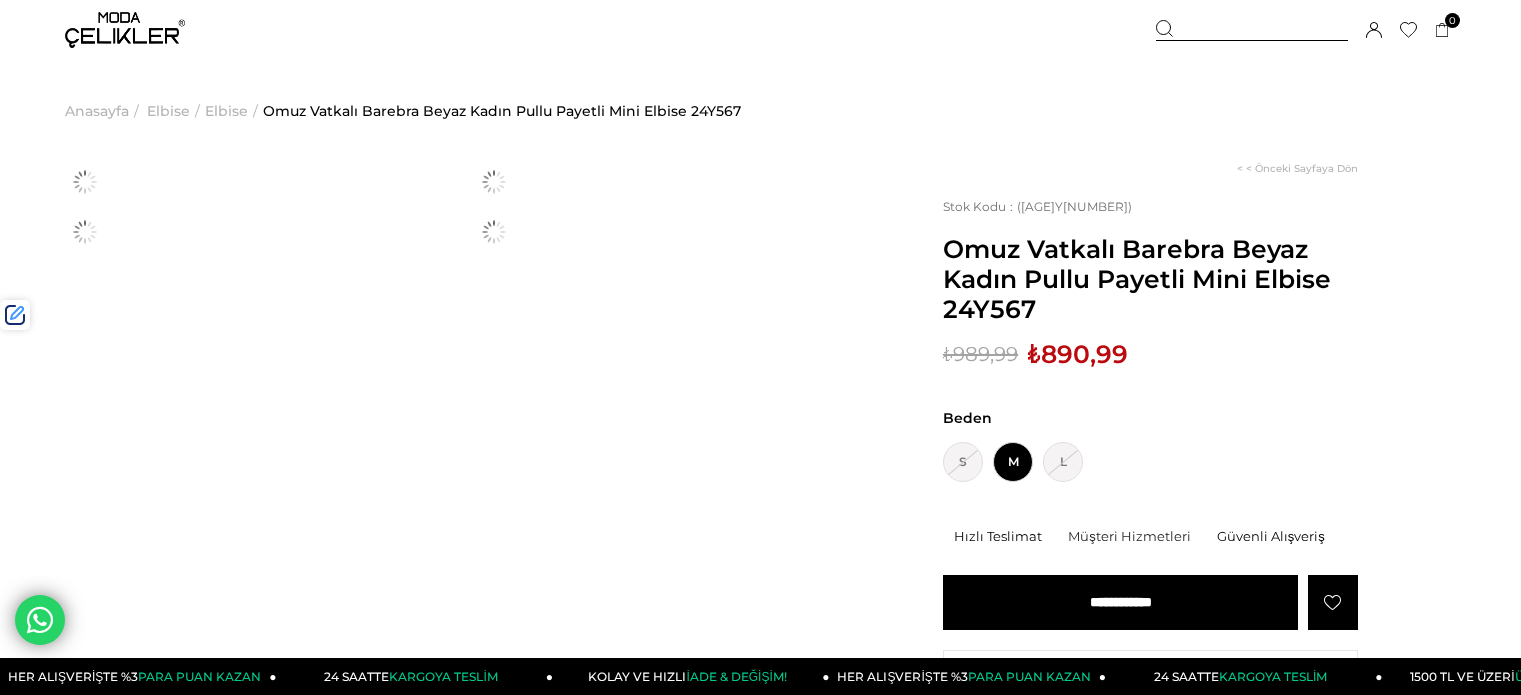 scroll, scrollTop: 0, scrollLeft: 0, axis: both 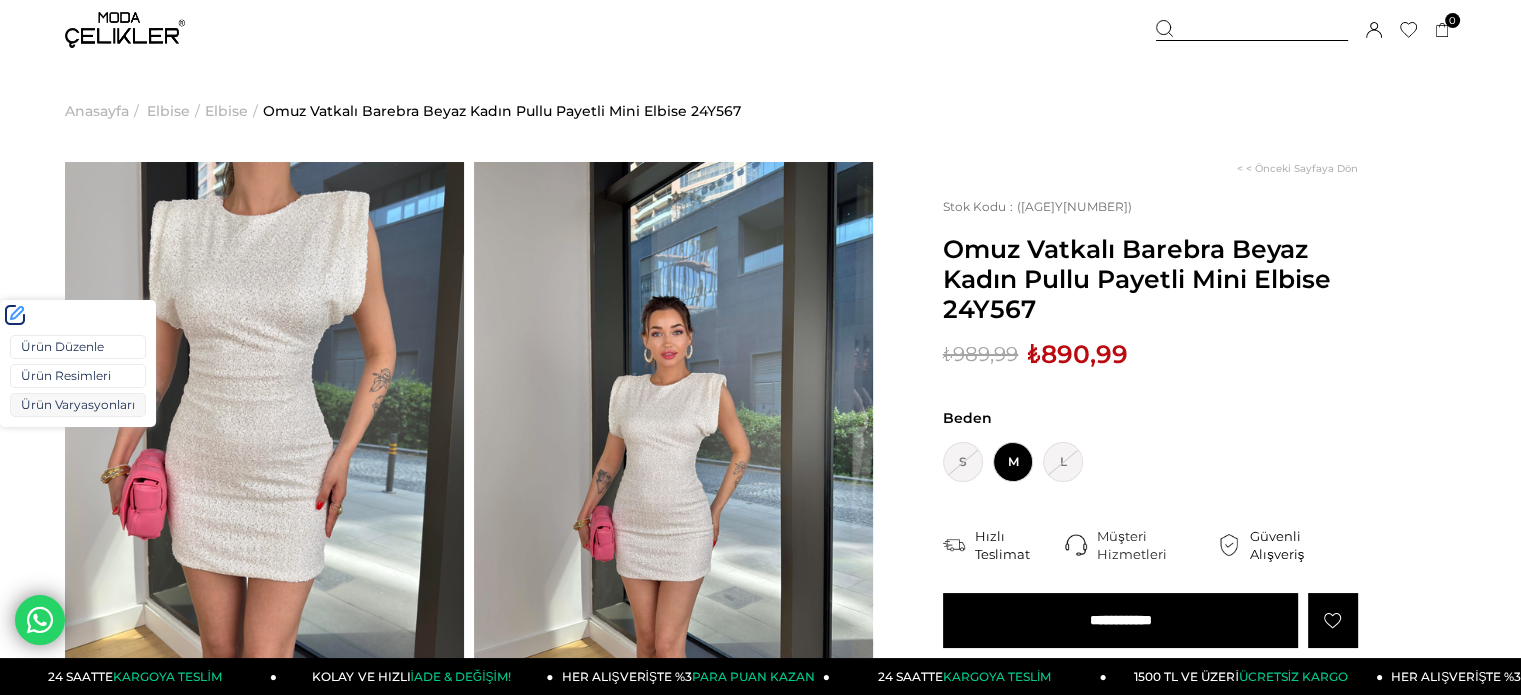 click on "Ürün Varyasyonları" at bounding box center (78, 405) 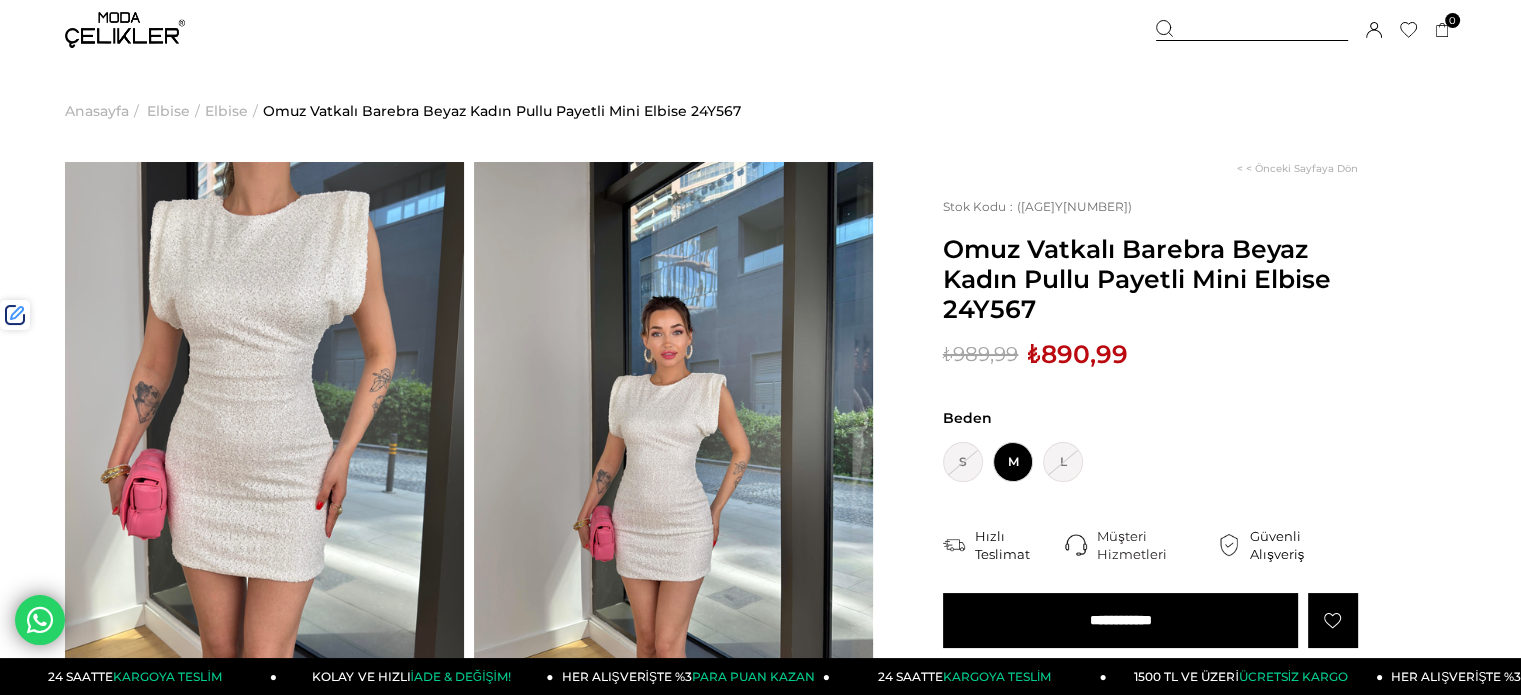 click on "₺890,99" at bounding box center (1078, 354) 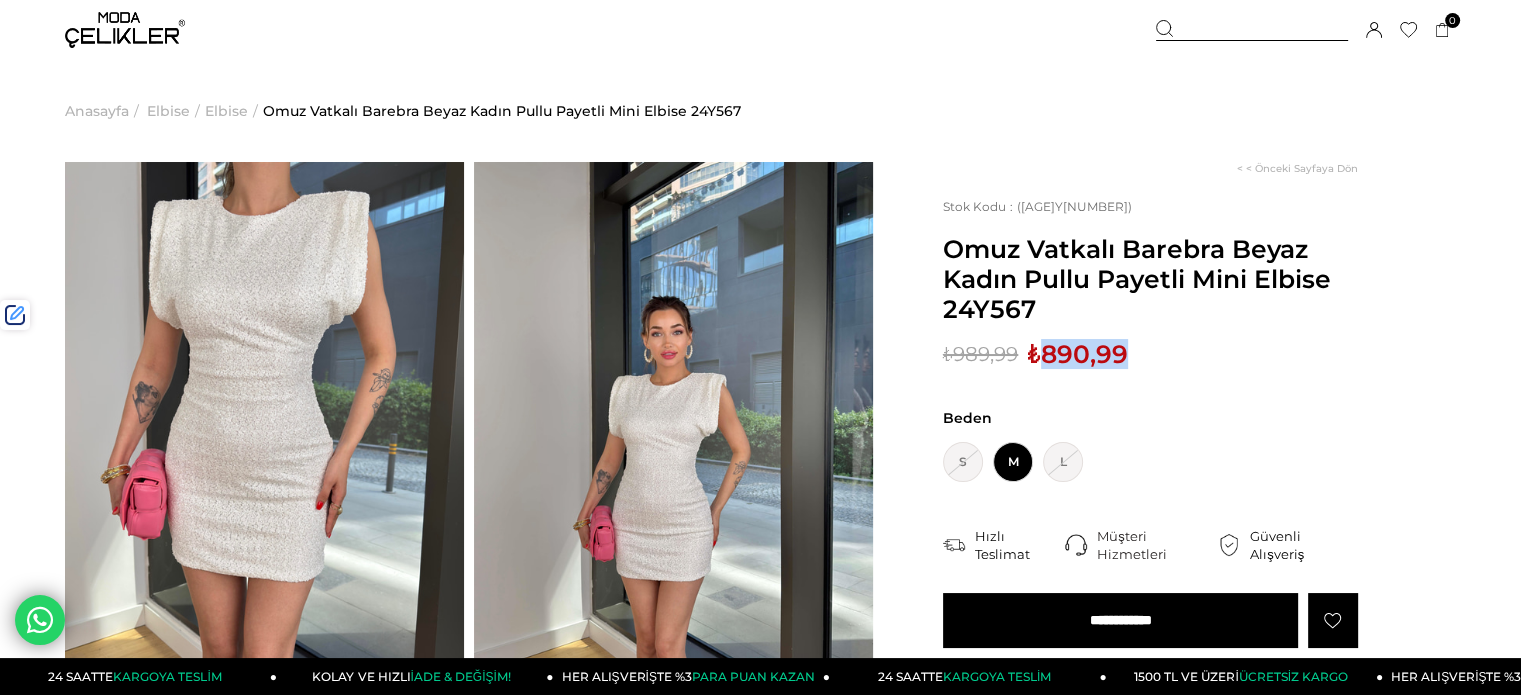 drag, startPoint x: 1126, startPoint y: 360, endPoint x: 773, endPoint y: 220, distance: 379.7486 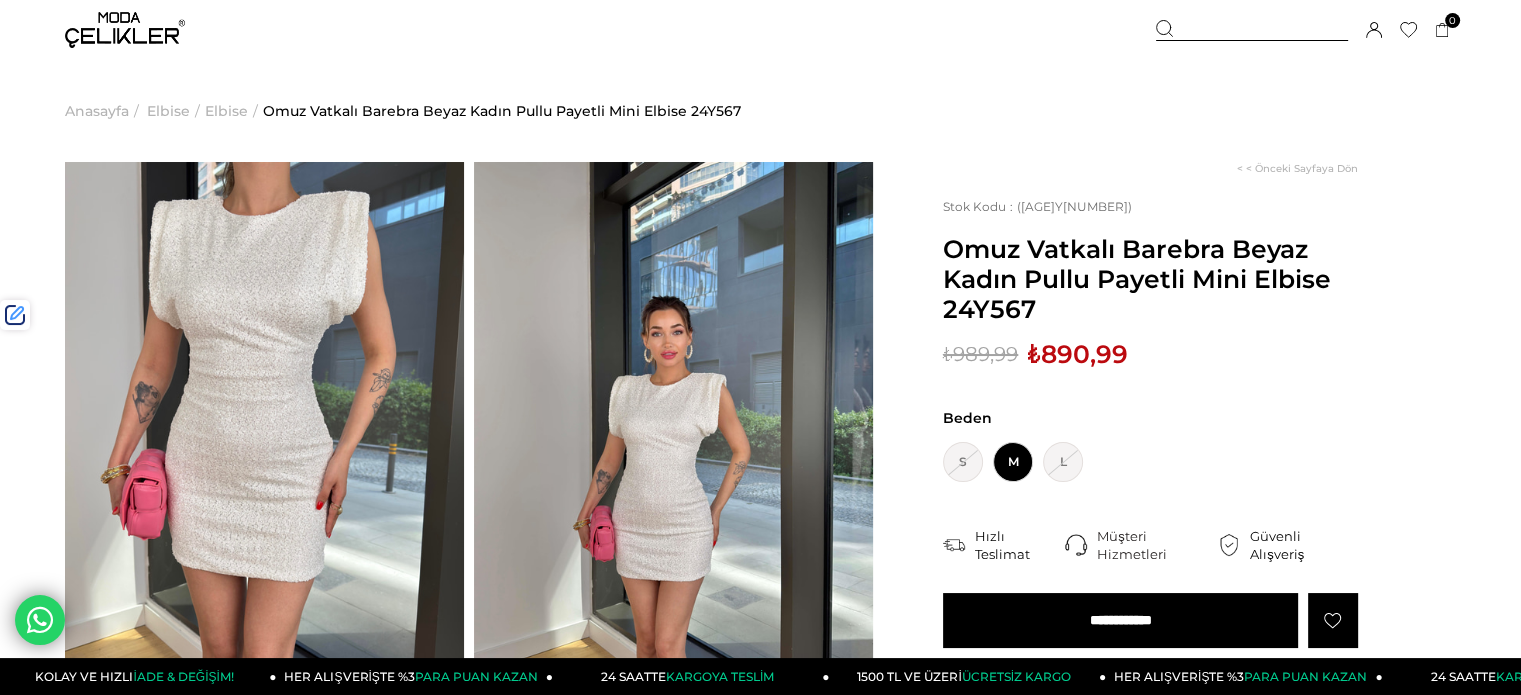 click at bounding box center [1252, 30] 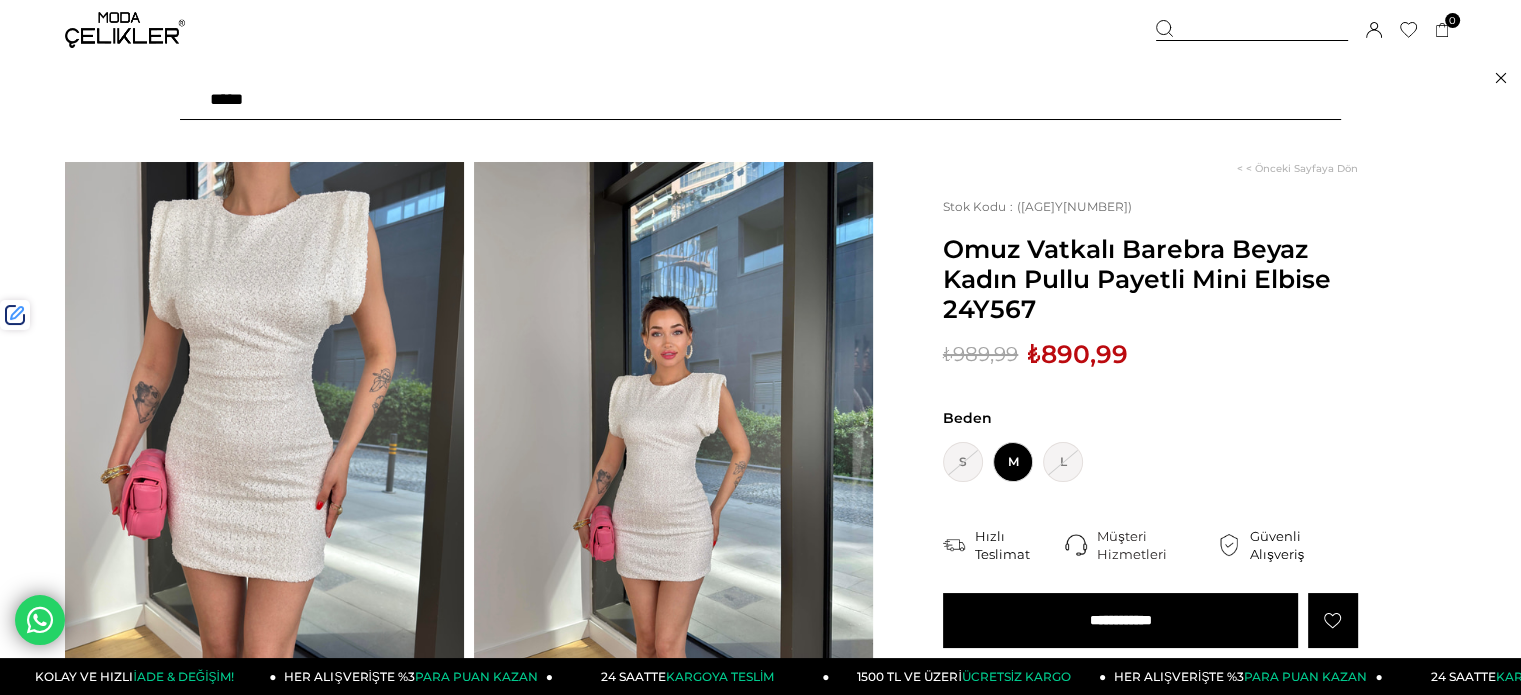 click at bounding box center (760, 100) 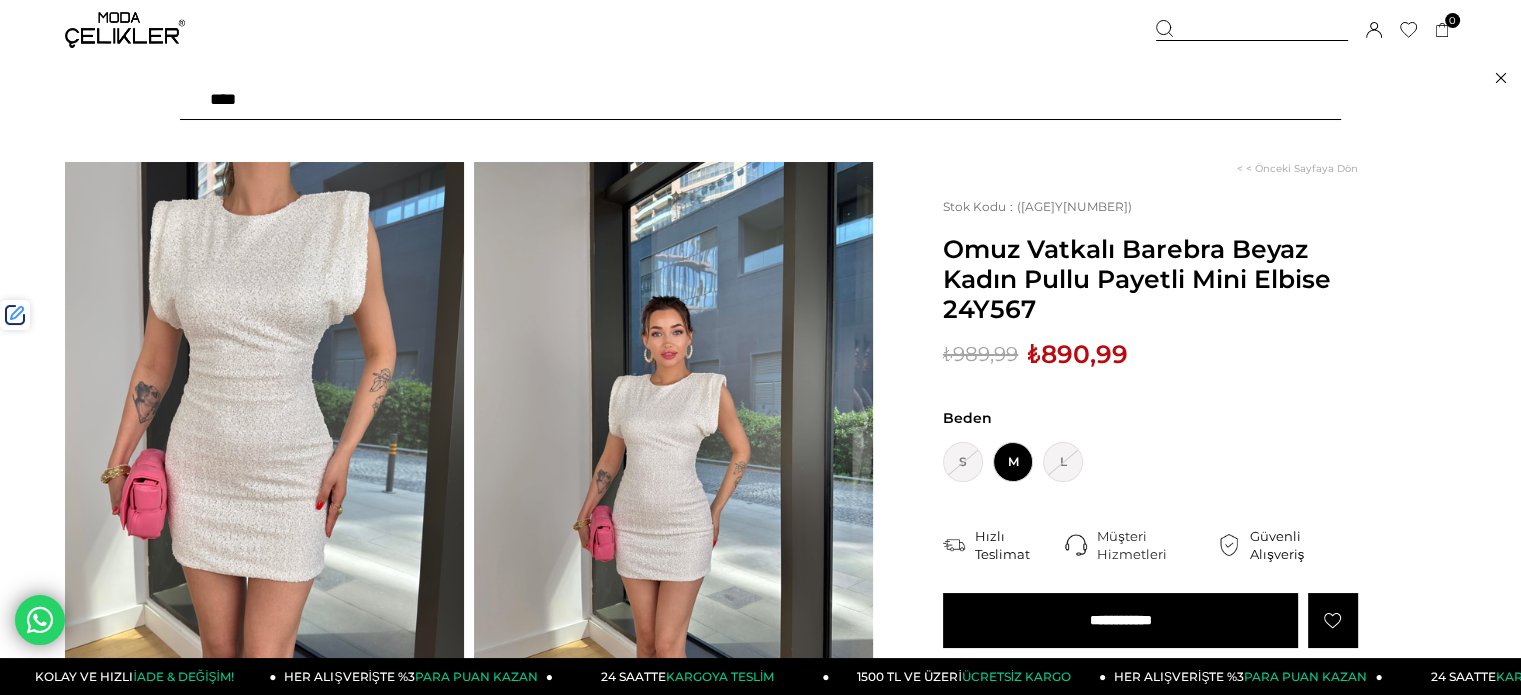 type on "*****" 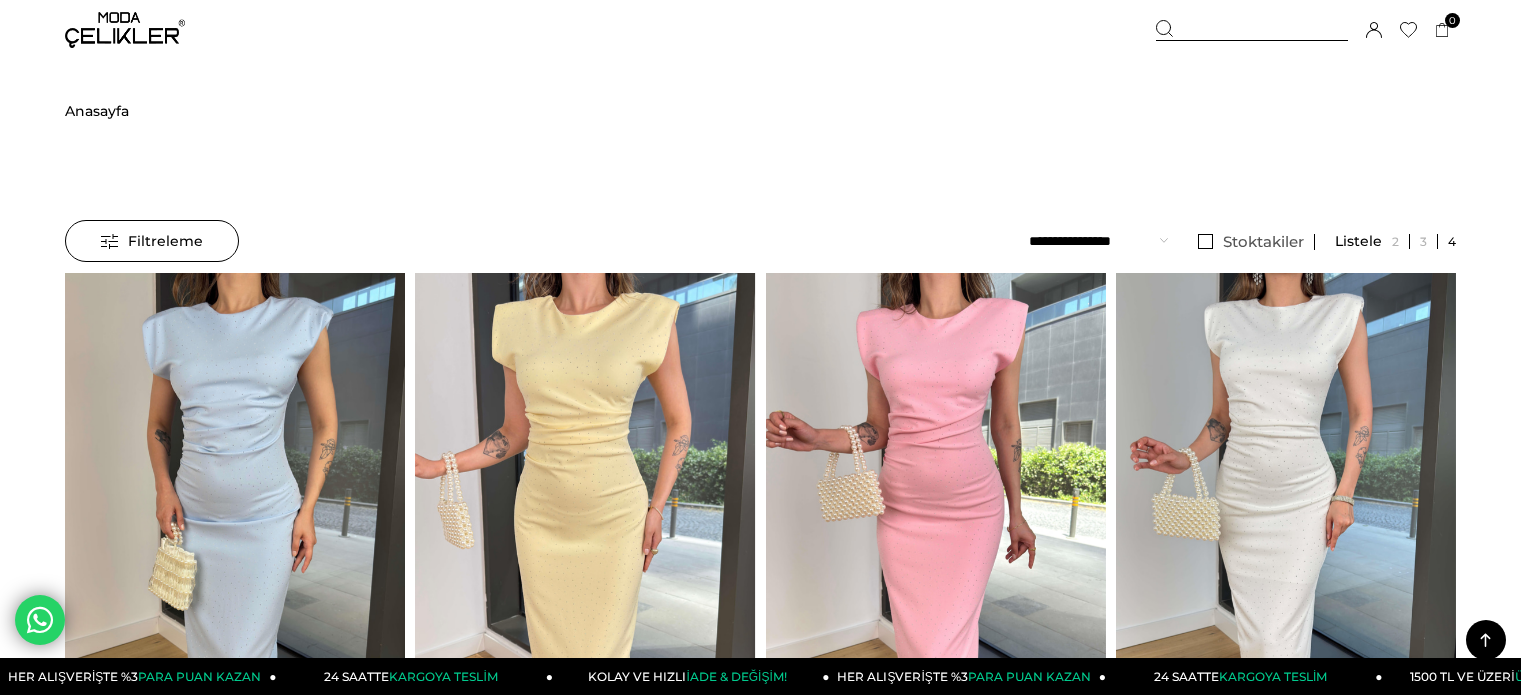 scroll, scrollTop: 900, scrollLeft: 0, axis: vertical 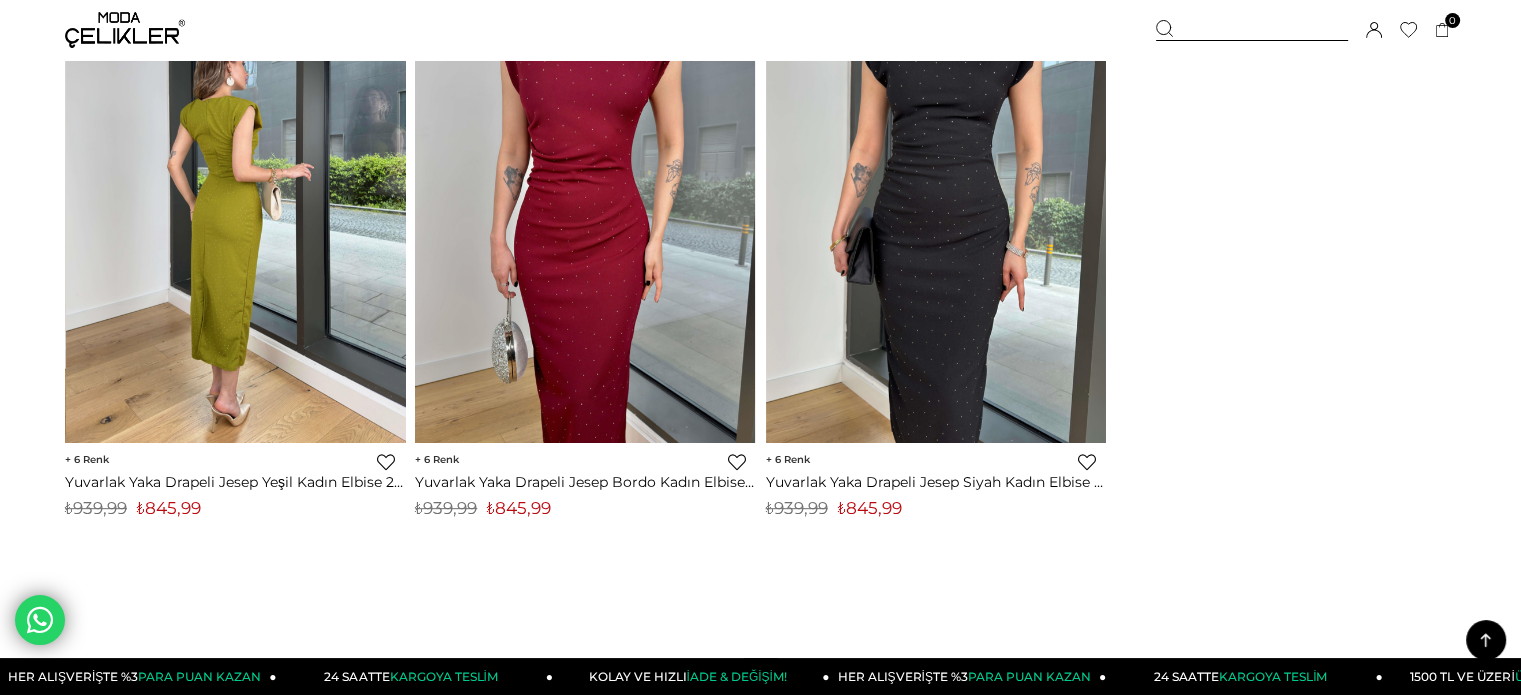 click at bounding box center [236, 216] 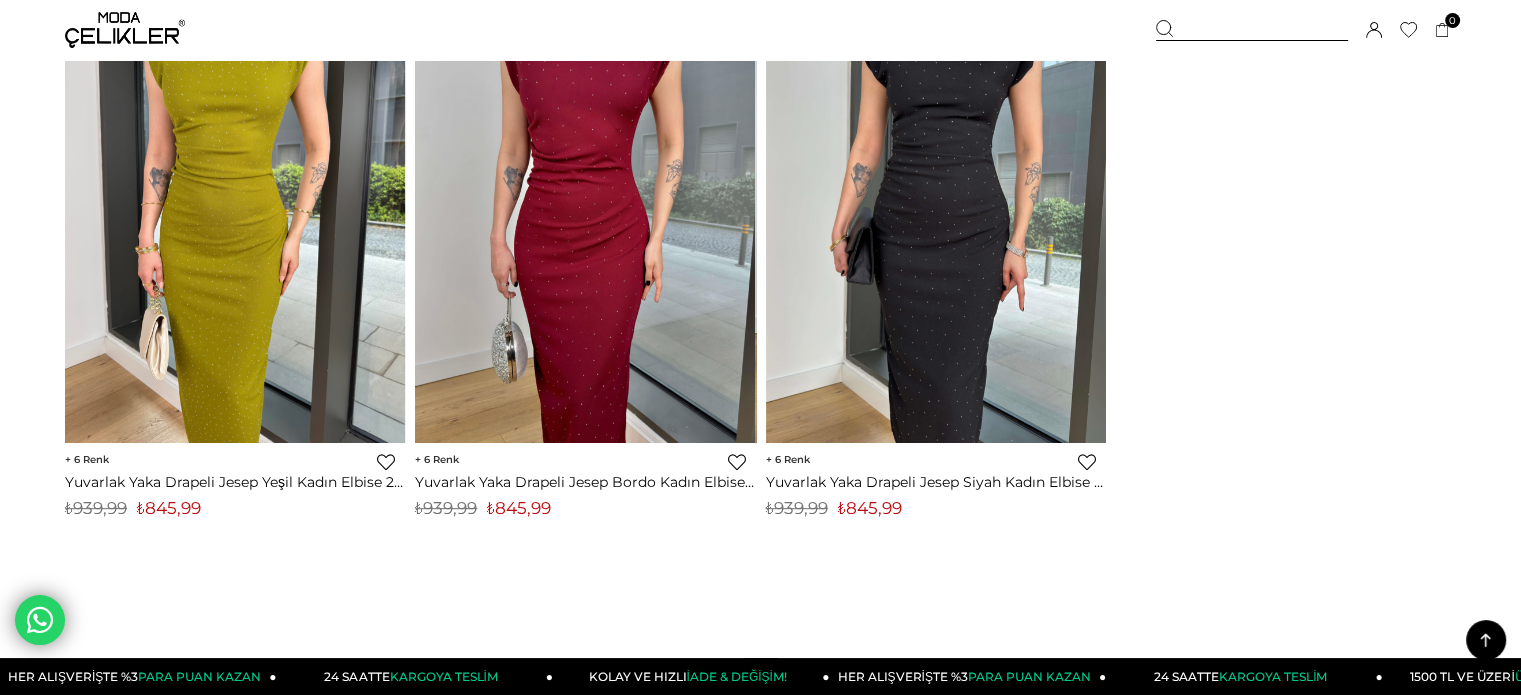 drag, startPoint x: 290, startPoint y: 291, endPoint x: 280, endPoint y: 231, distance: 60.827625 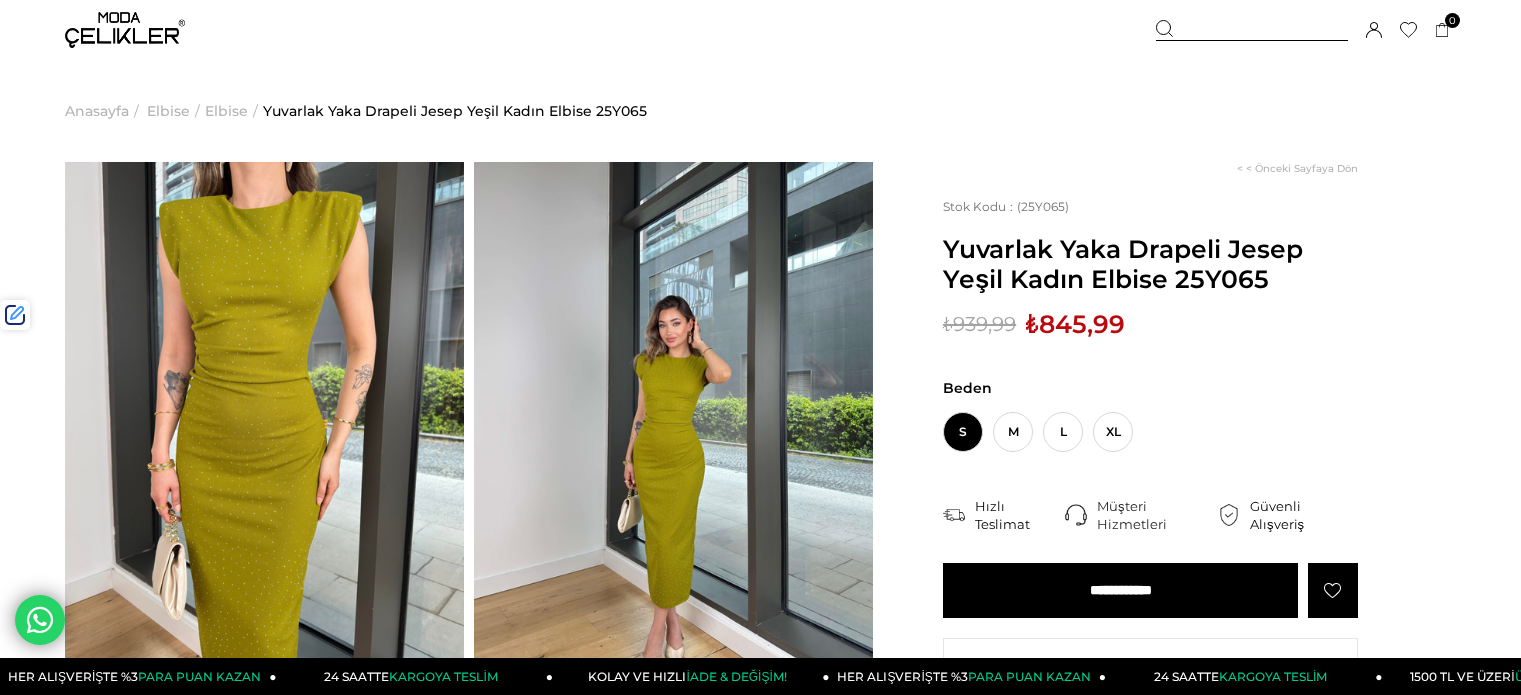 scroll, scrollTop: 0, scrollLeft: 0, axis: both 